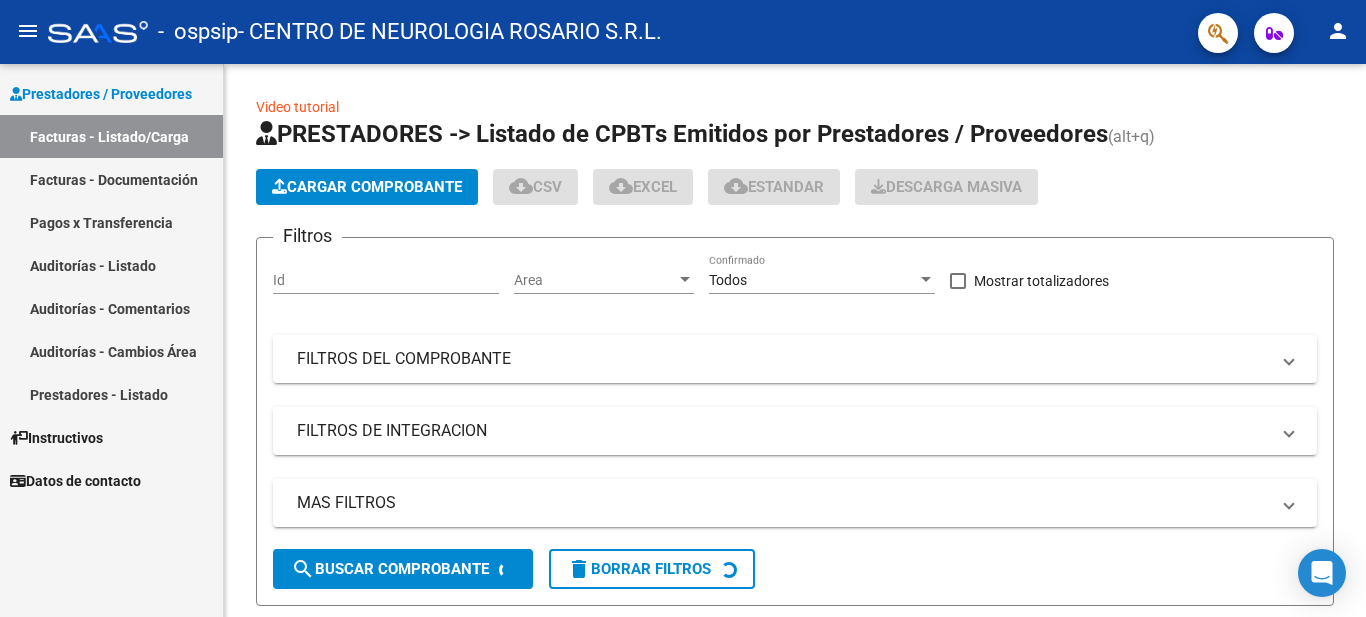 scroll, scrollTop: 0, scrollLeft: 0, axis: both 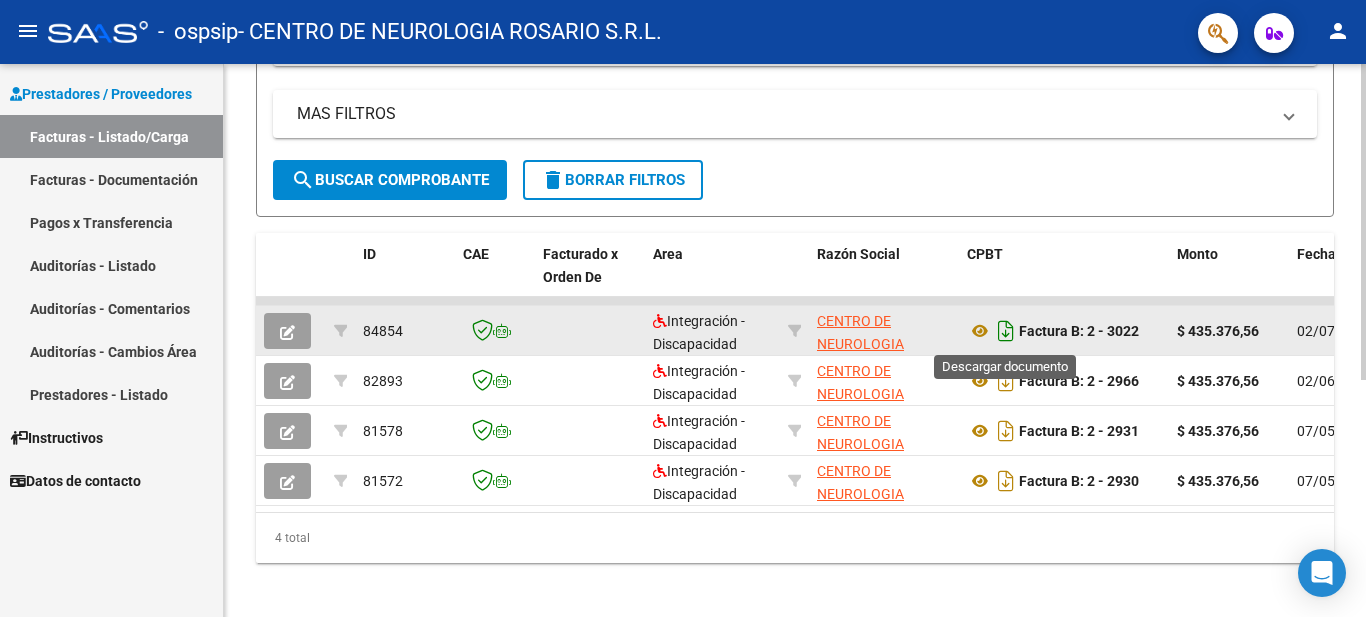 click 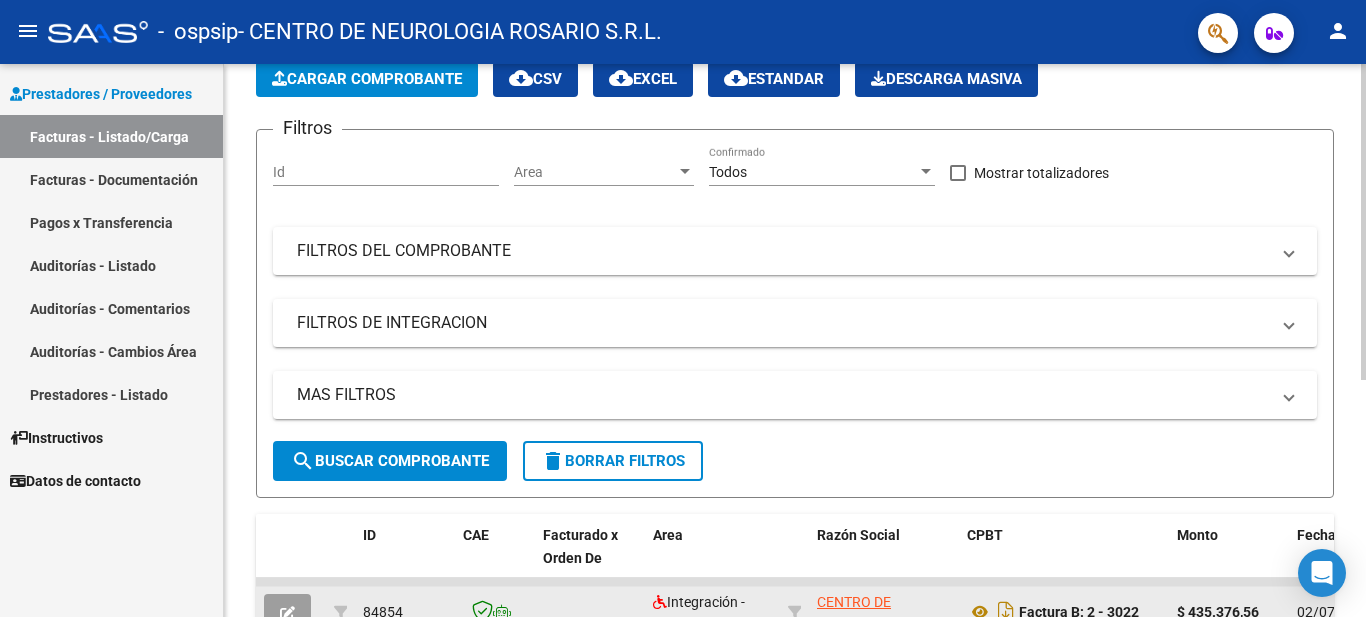 scroll, scrollTop: 0, scrollLeft: 0, axis: both 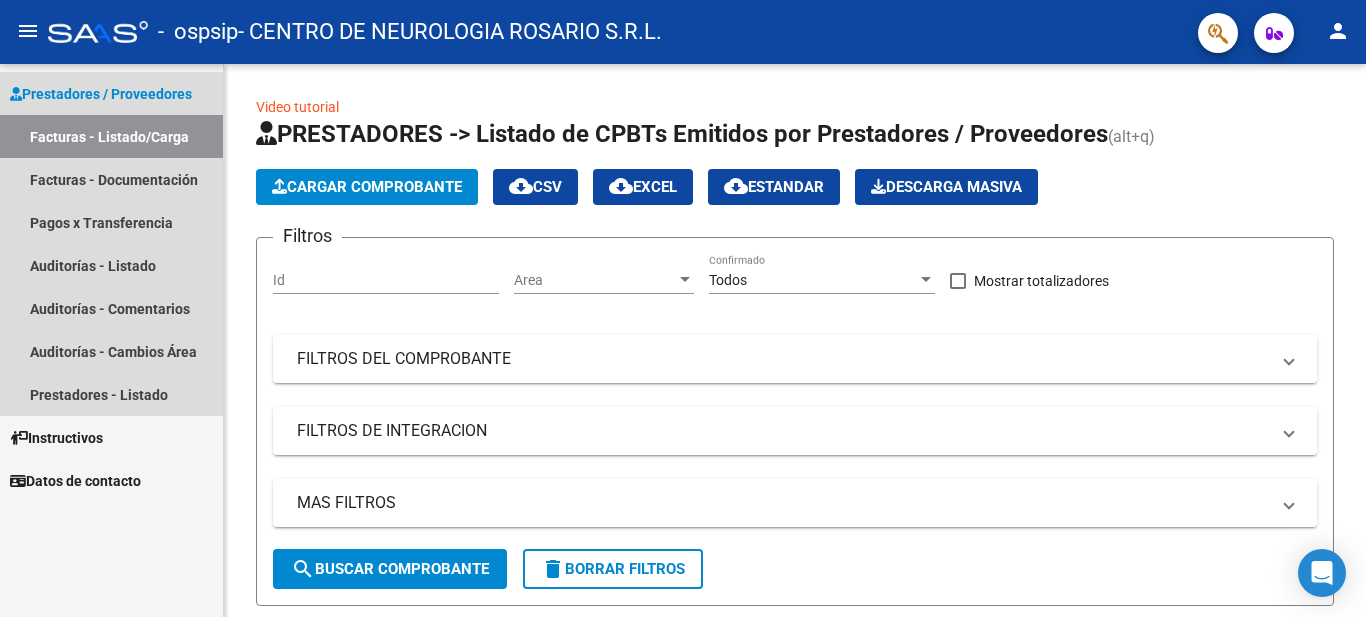 click on "Facturas - Listado/Carga" at bounding box center (111, 136) 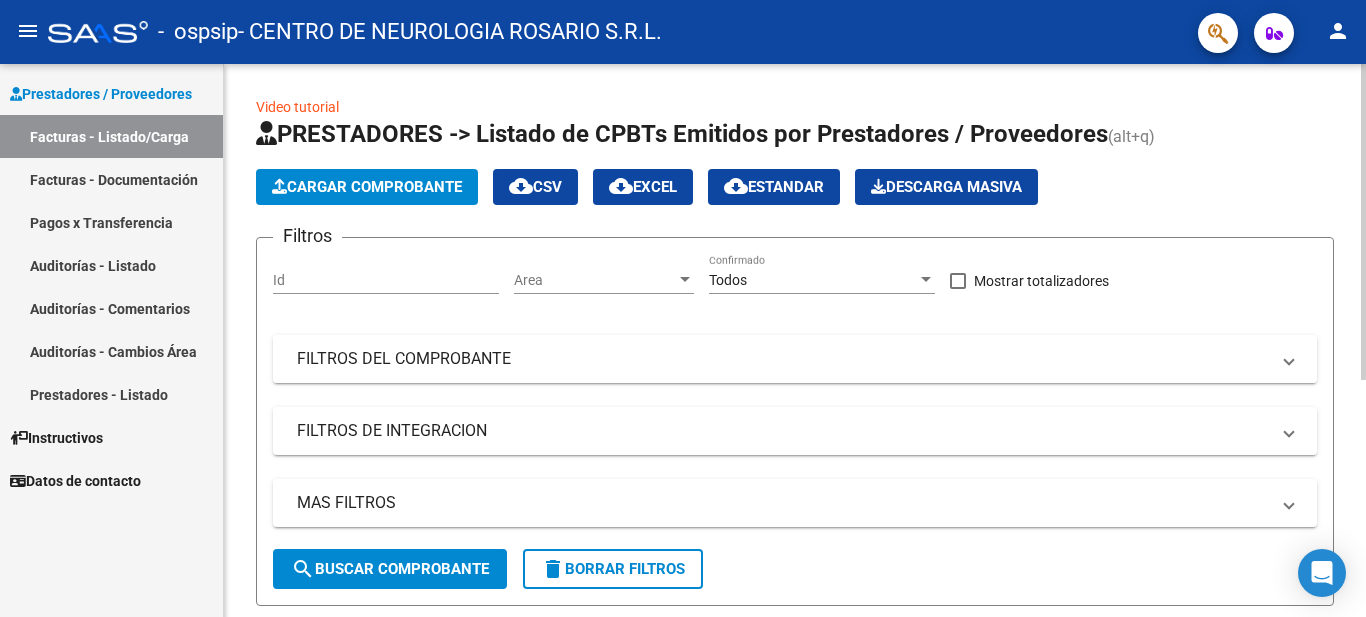 click on "FILTROS DEL COMPROBANTE" at bounding box center (795, 359) 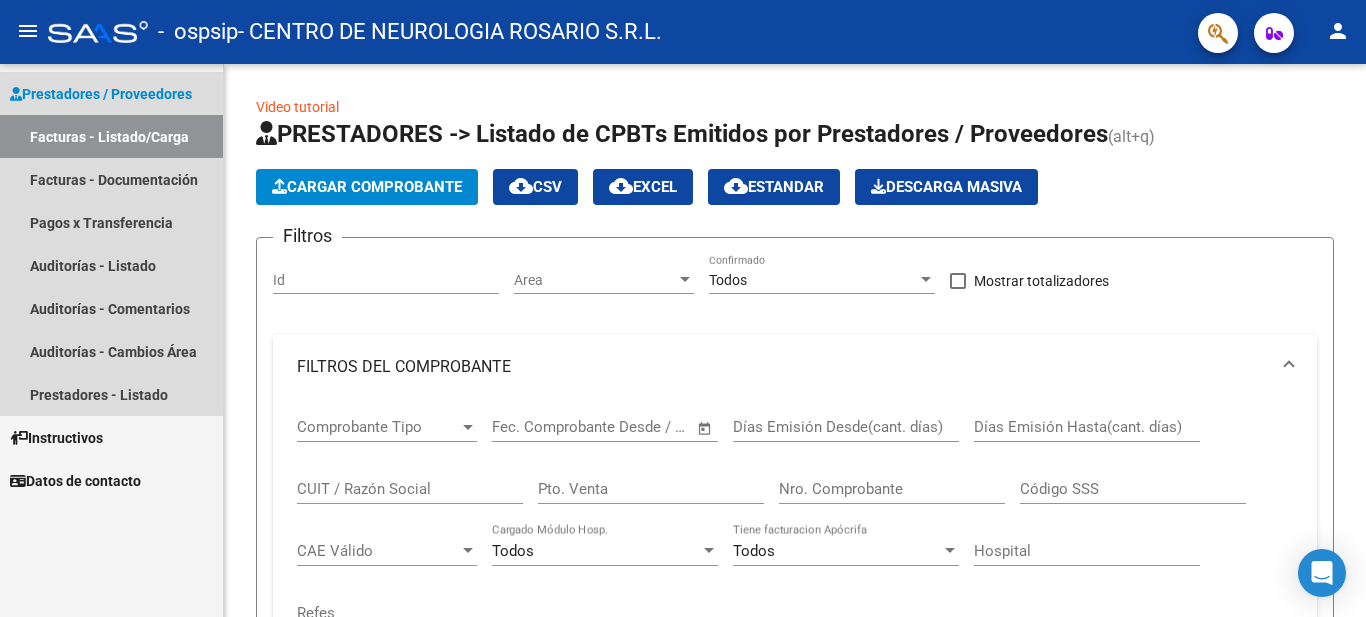 click on "Prestadores / Proveedores" at bounding box center [101, 94] 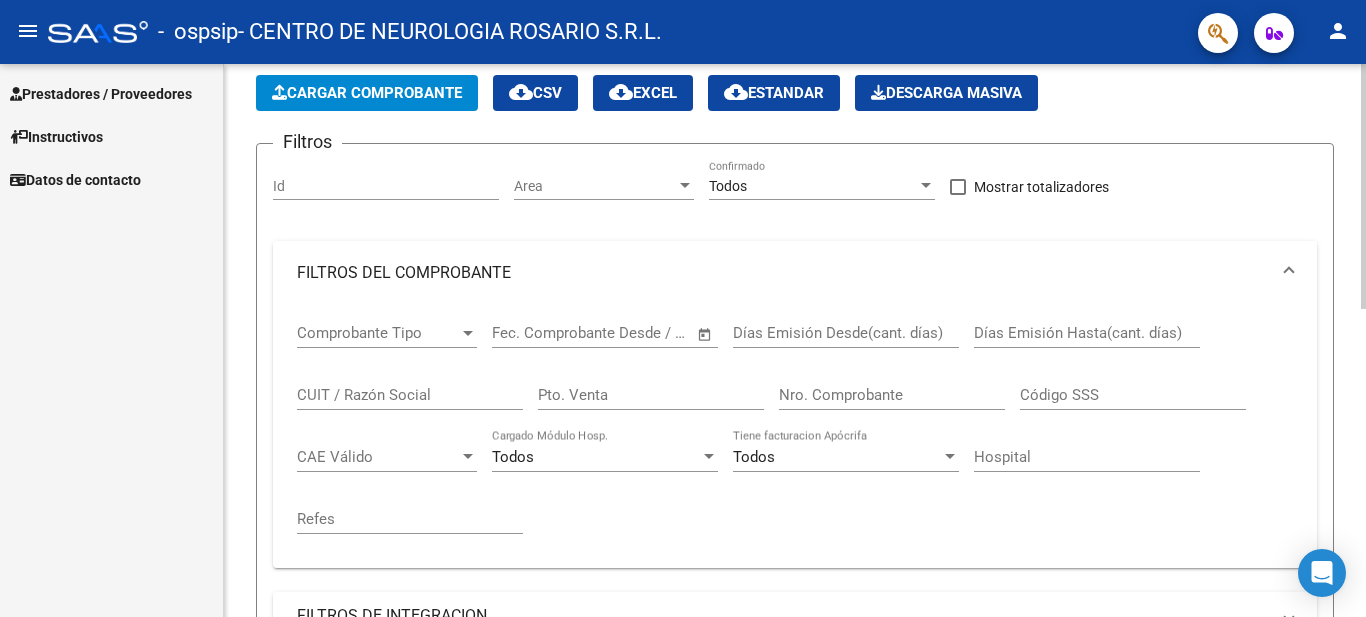 scroll, scrollTop: 0, scrollLeft: 0, axis: both 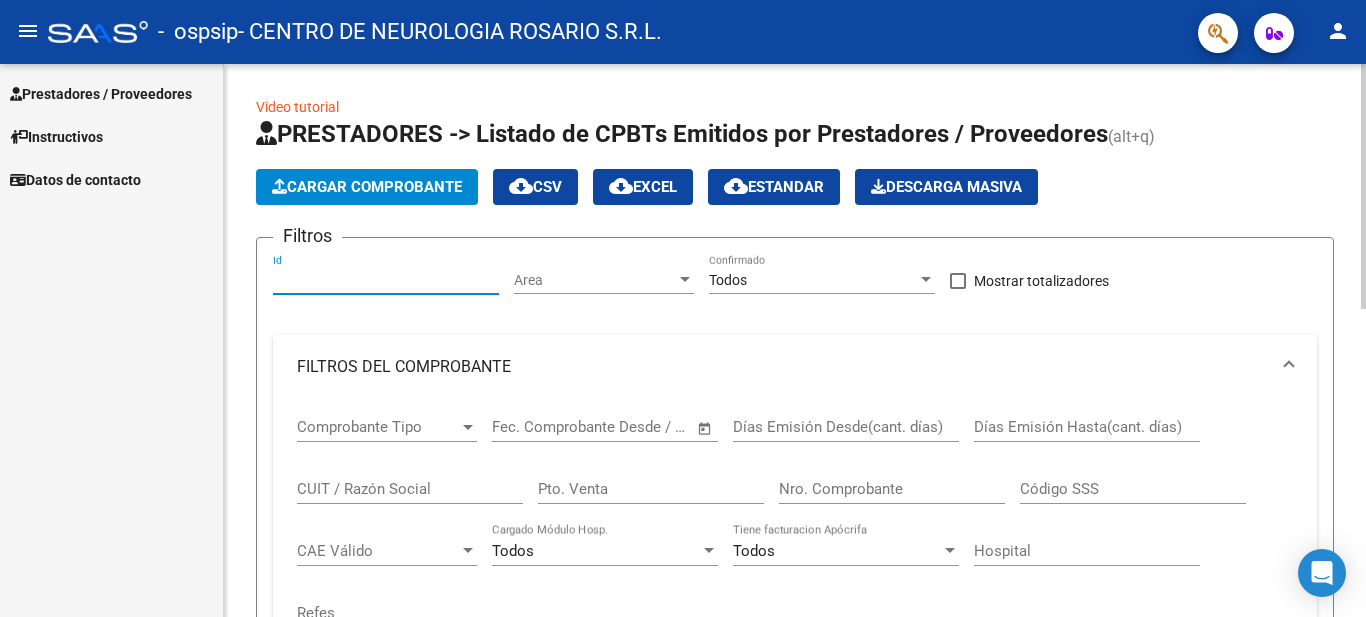 click on "Id" at bounding box center [386, 280] 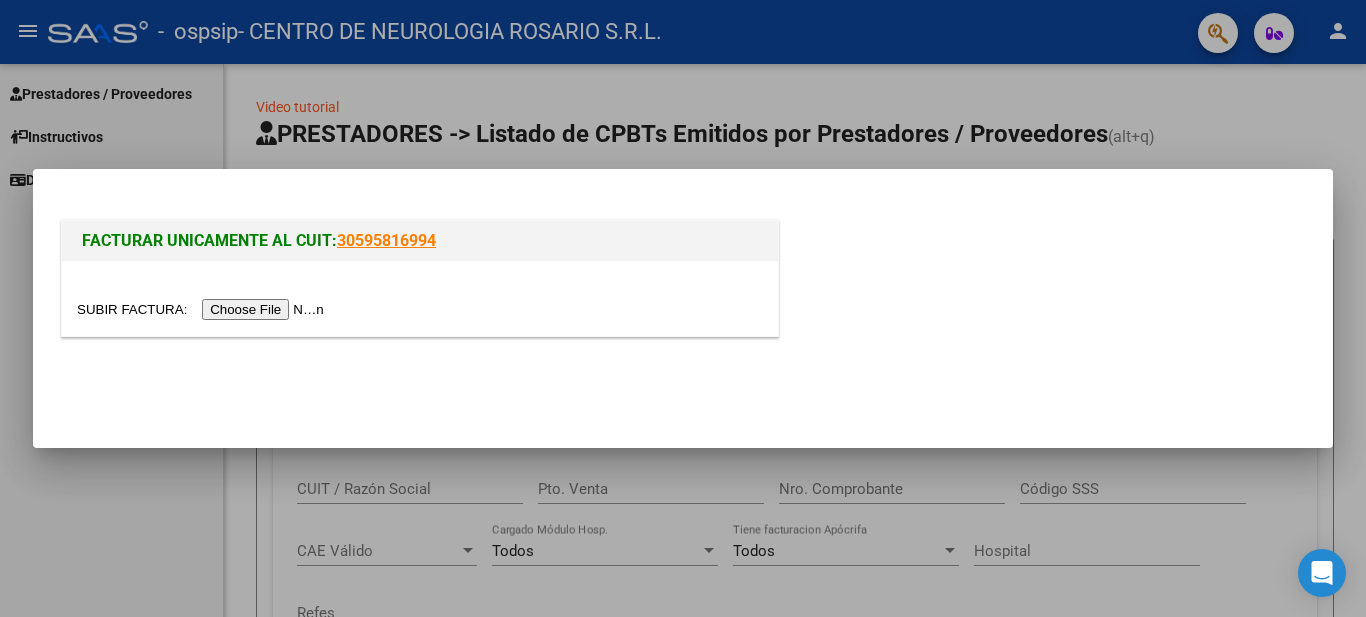 click at bounding box center [203, 309] 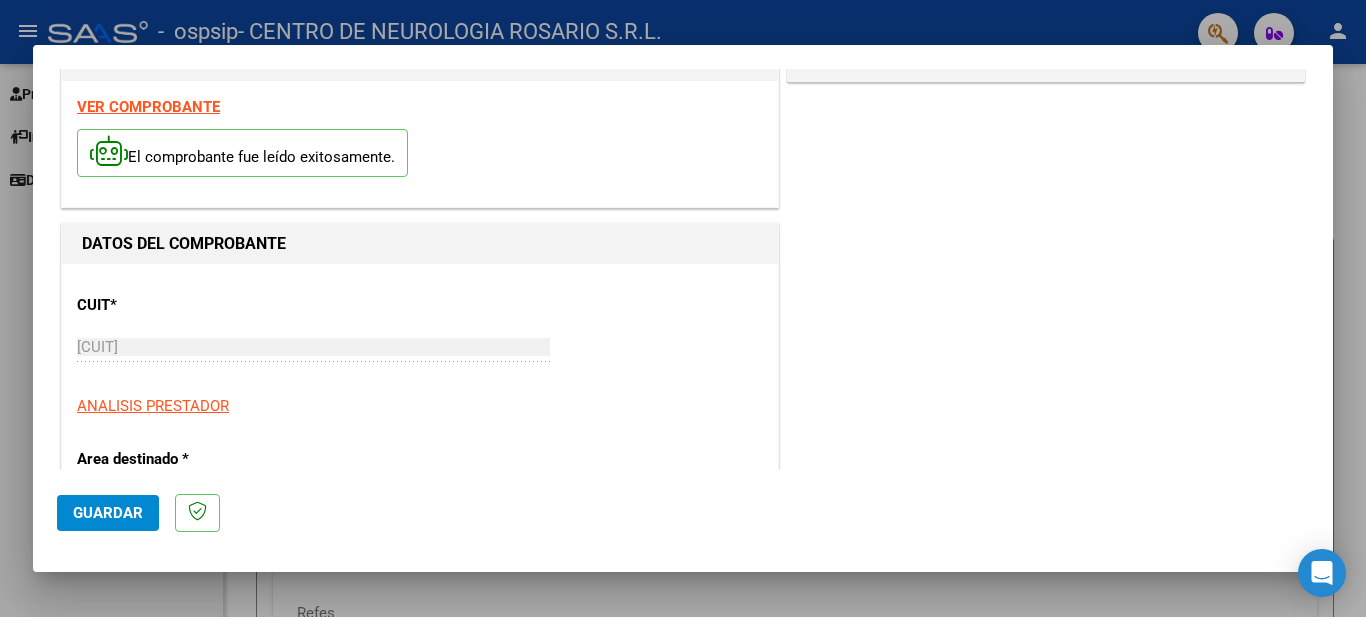scroll, scrollTop: 100, scrollLeft: 0, axis: vertical 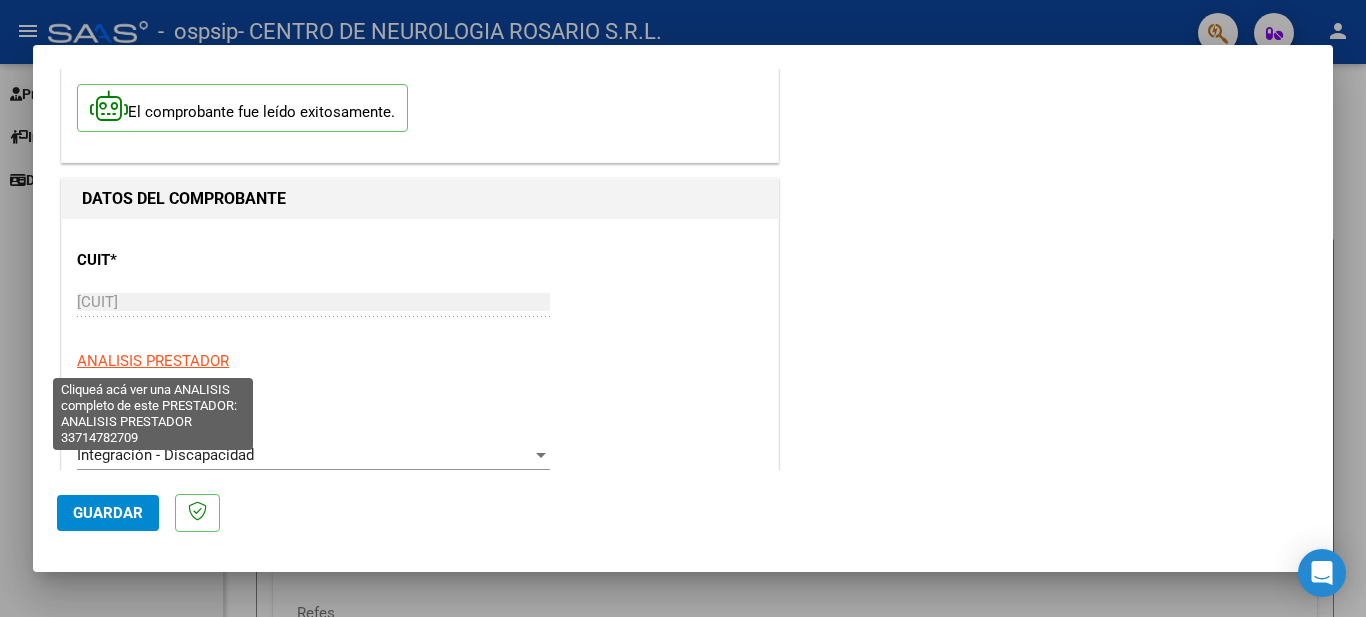 click on "ANALISIS PRESTADOR" at bounding box center (153, 361) 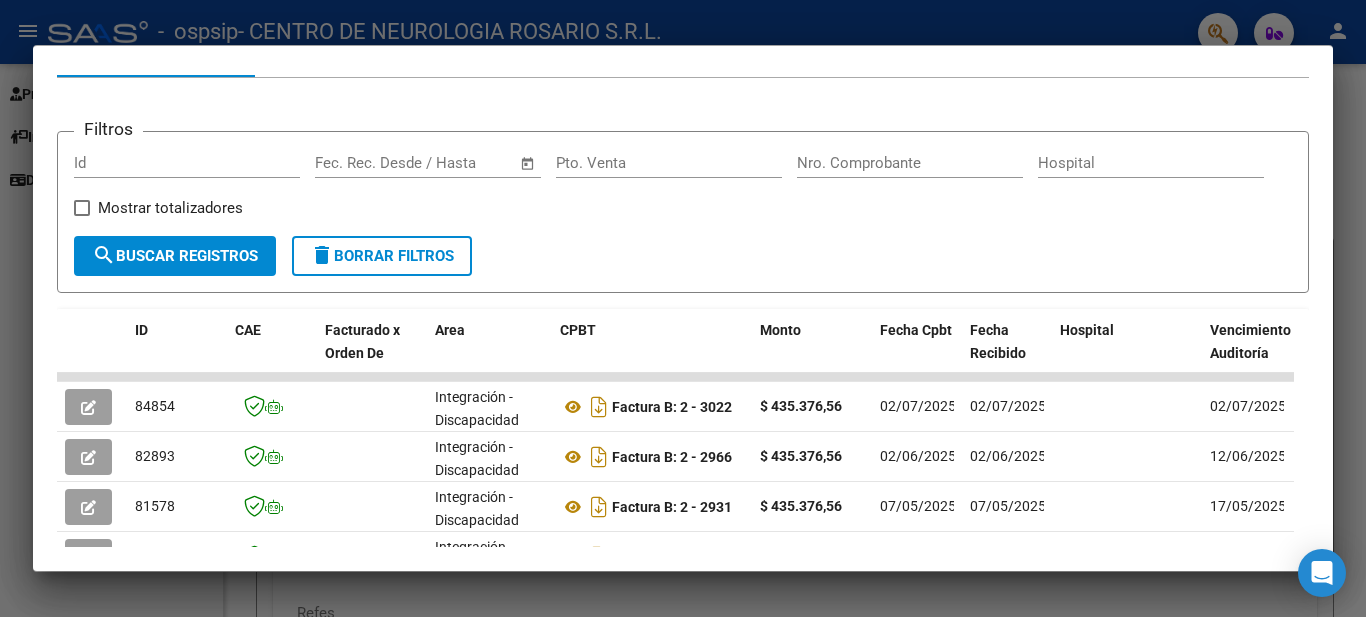 scroll, scrollTop: 192, scrollLeft: 0, axis: vertical 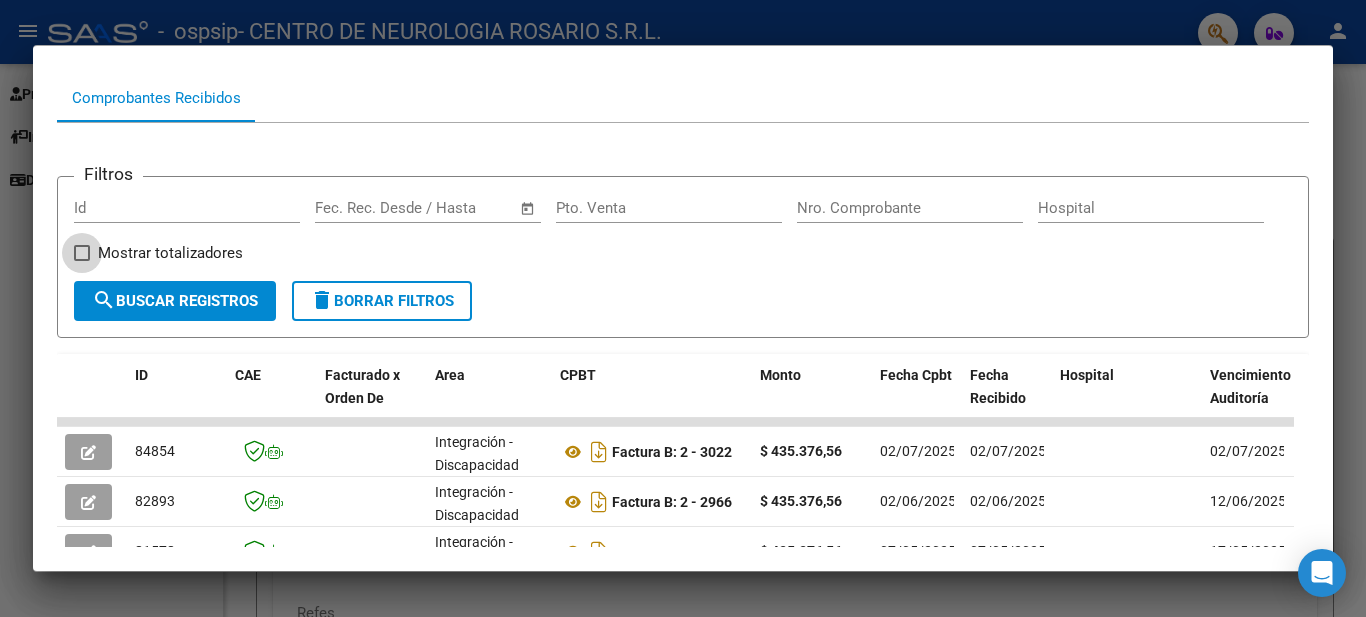click at bounding box center (82, 253) 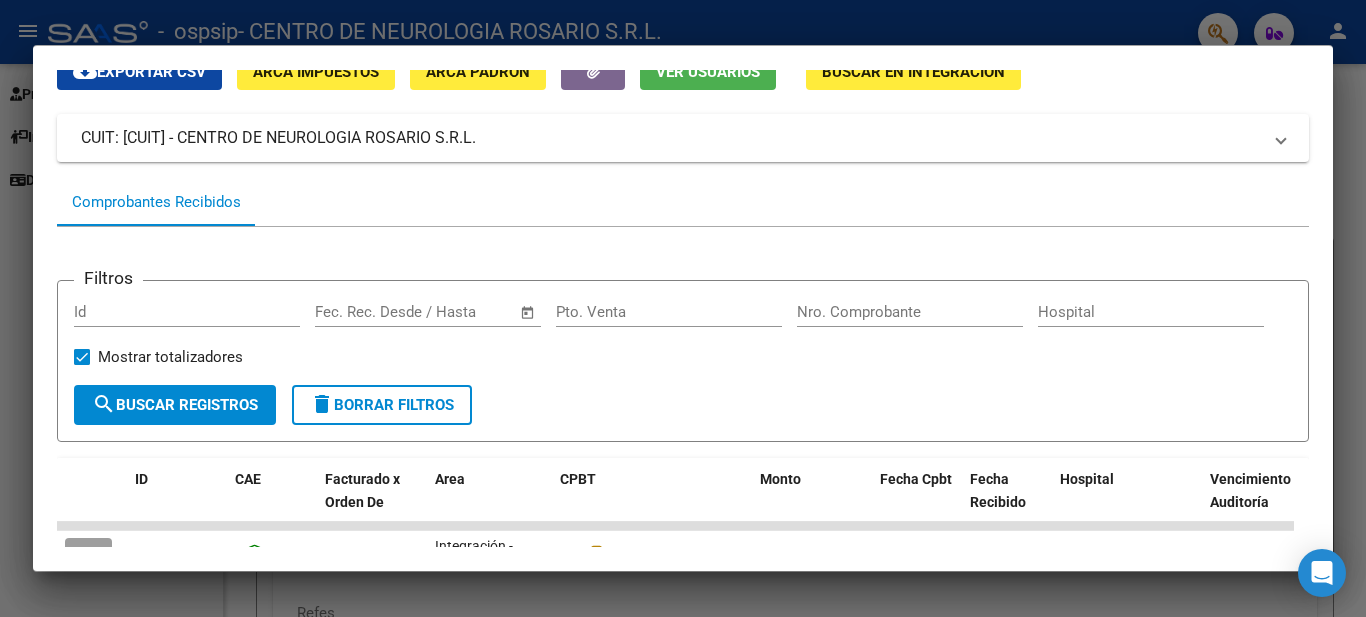scroll, scrollTop: 0, scrollLeft: 0, axis: both 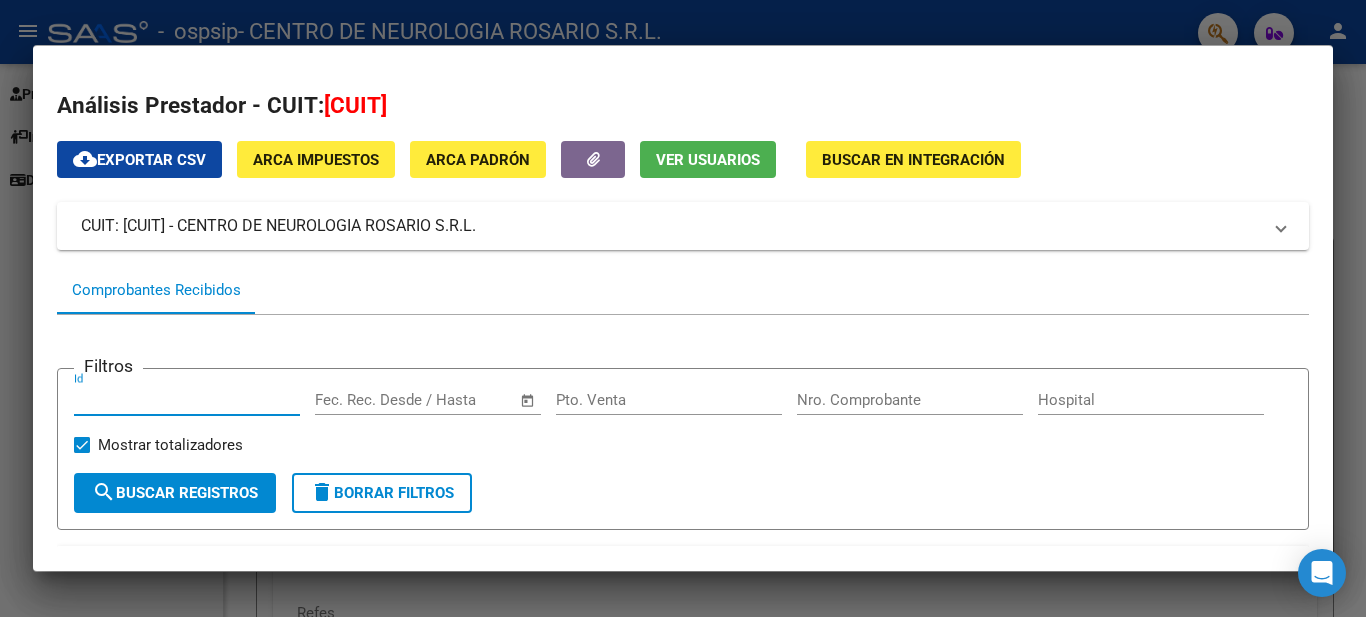 click on "Id" at bounding box center [187, 400] 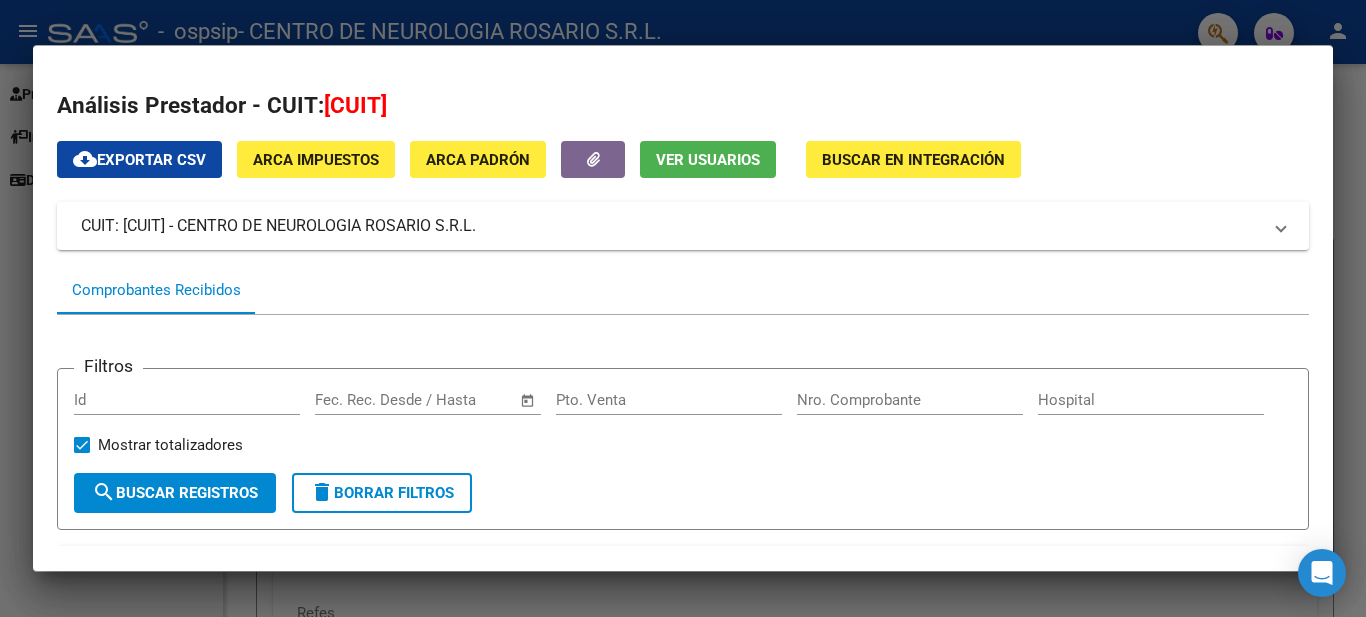 click on "Start date – End date" at bounding box center (416, 400) 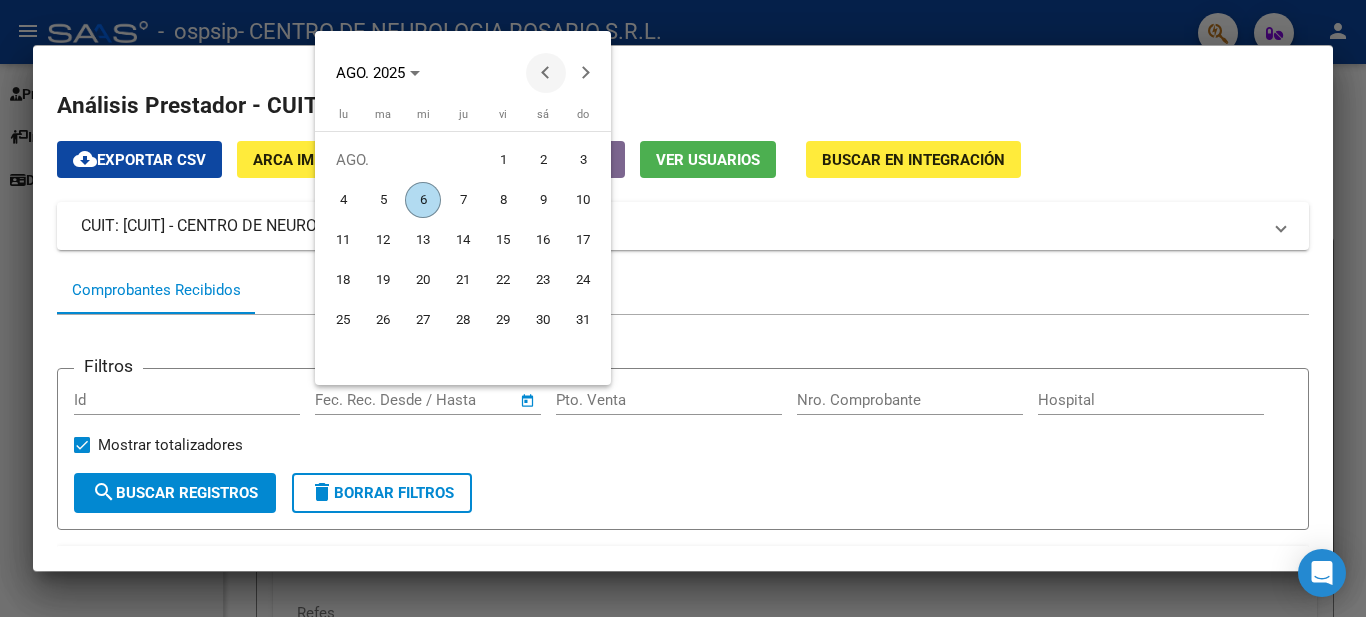 click at bounding box center (546, 73) 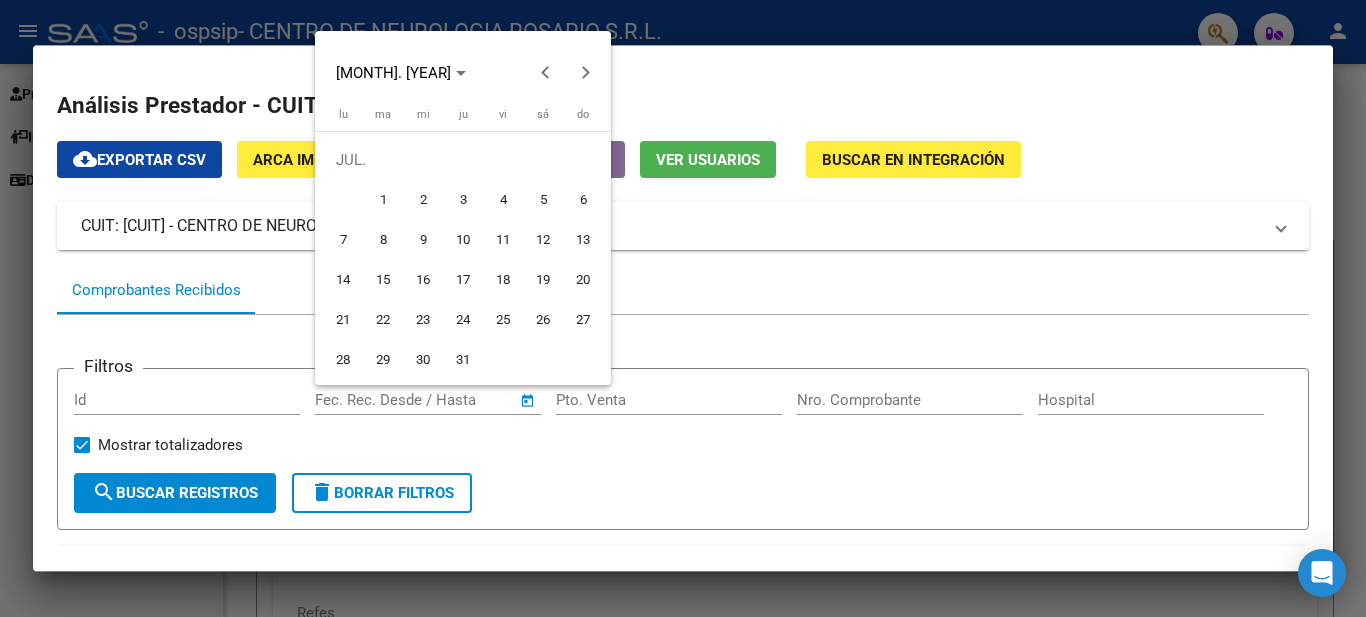 click on "1" at bounding box center (383, 200) 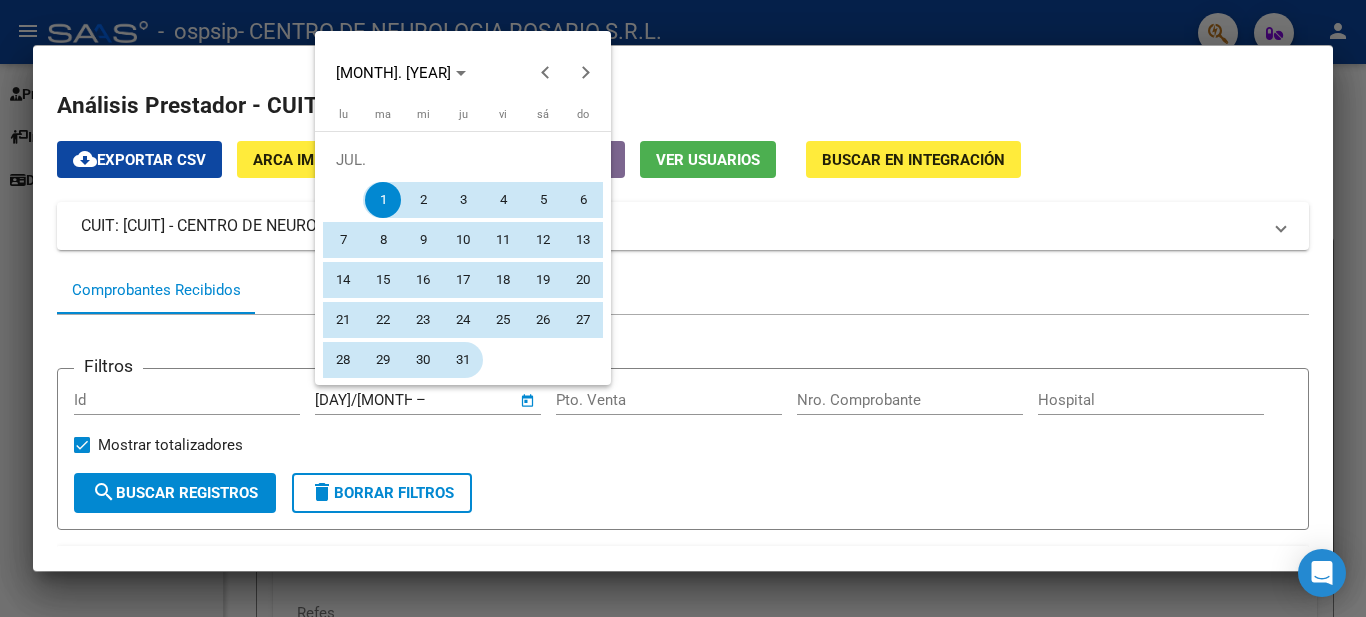 click on "31" at bounding box center [463, 360] 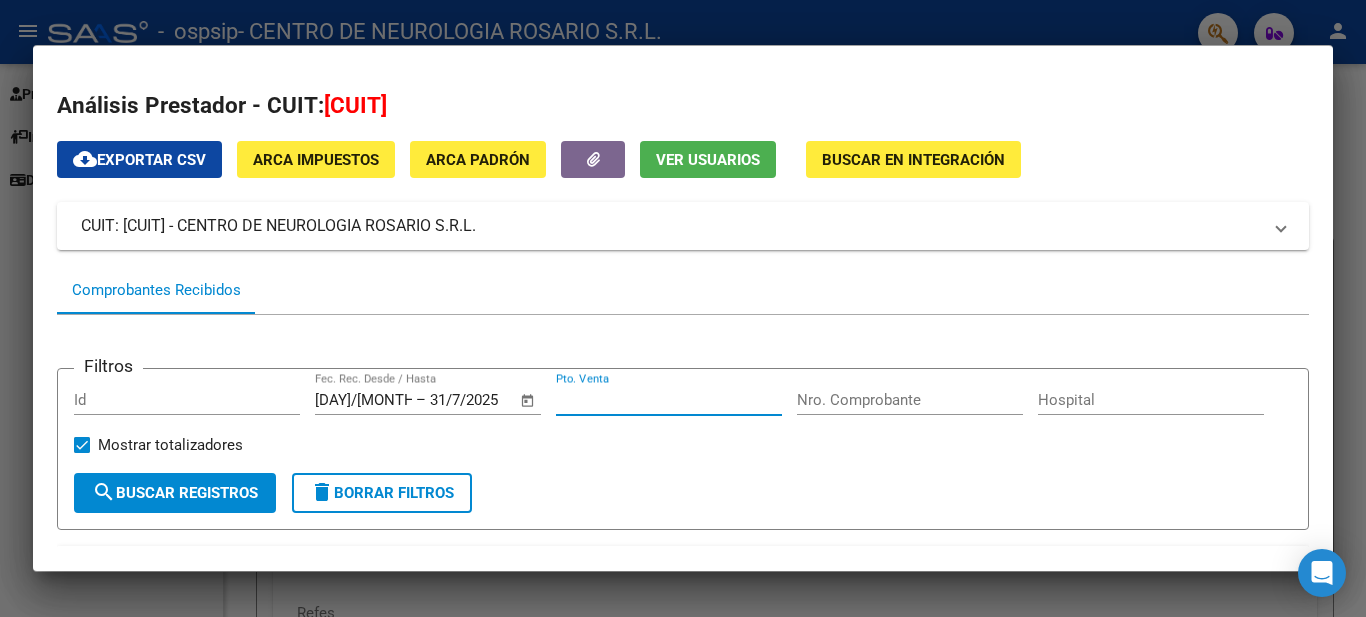 click on "Pto. Venta" at bounding box center (669, 400) 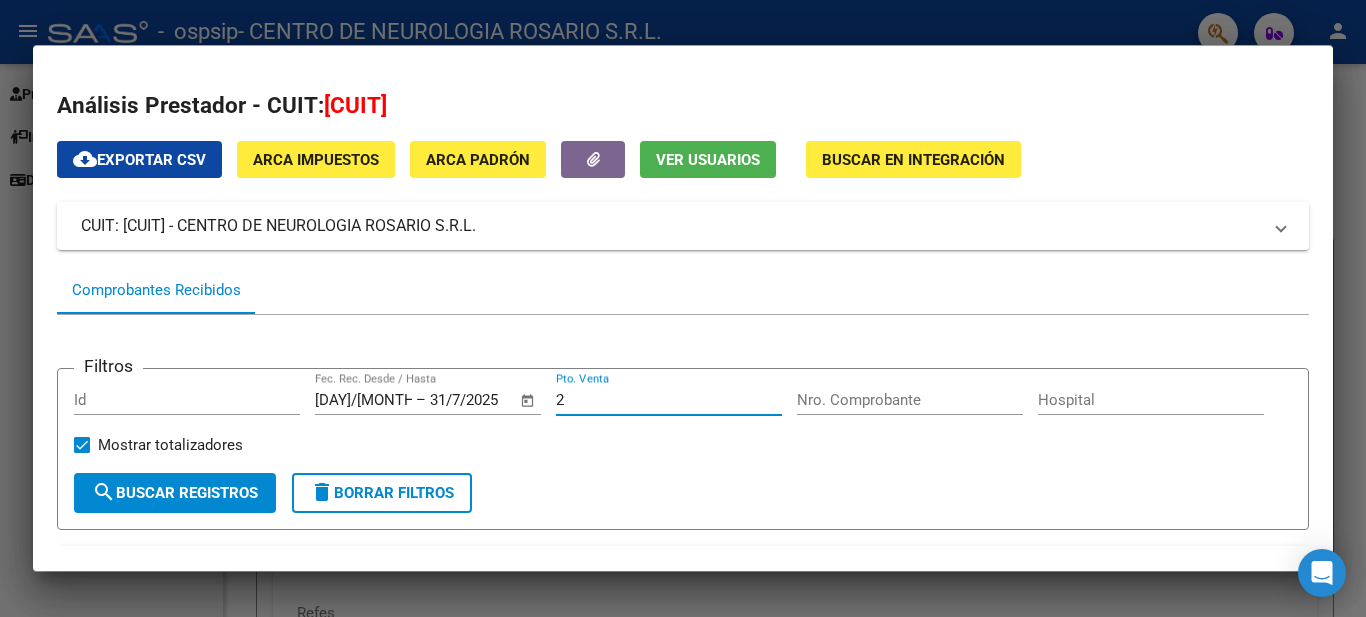 type on "2" 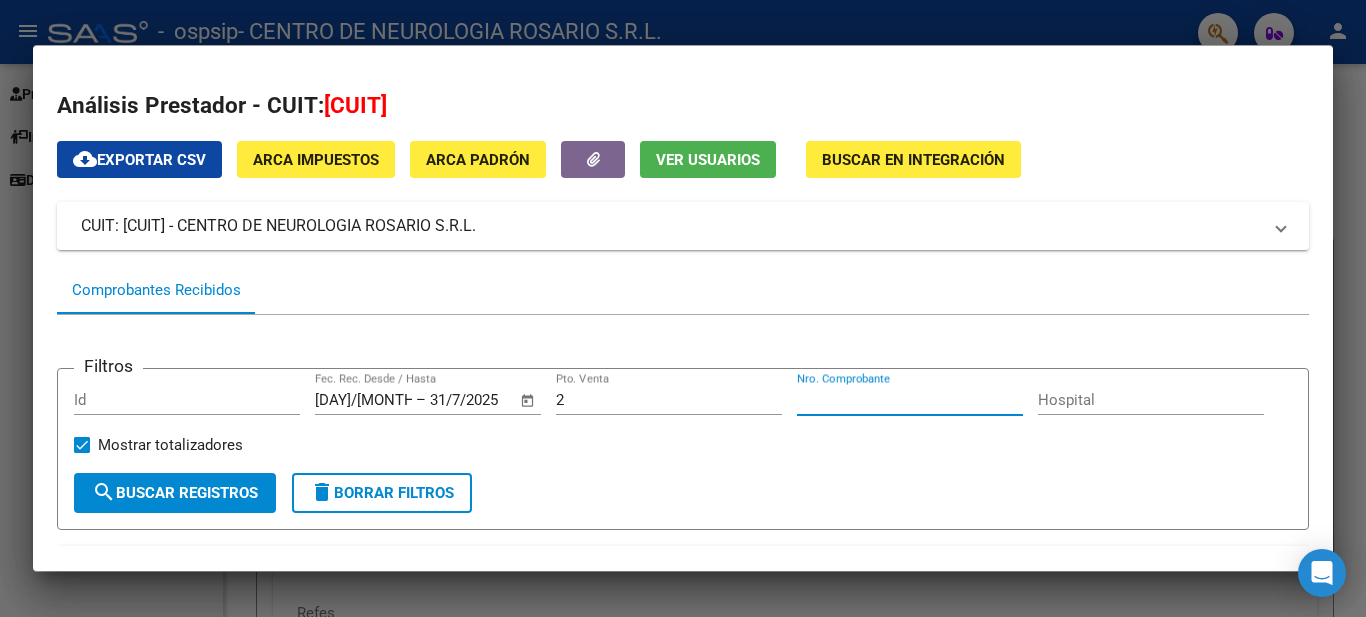 click on "Nro. Comprobante" at bounding box center [910, 400] 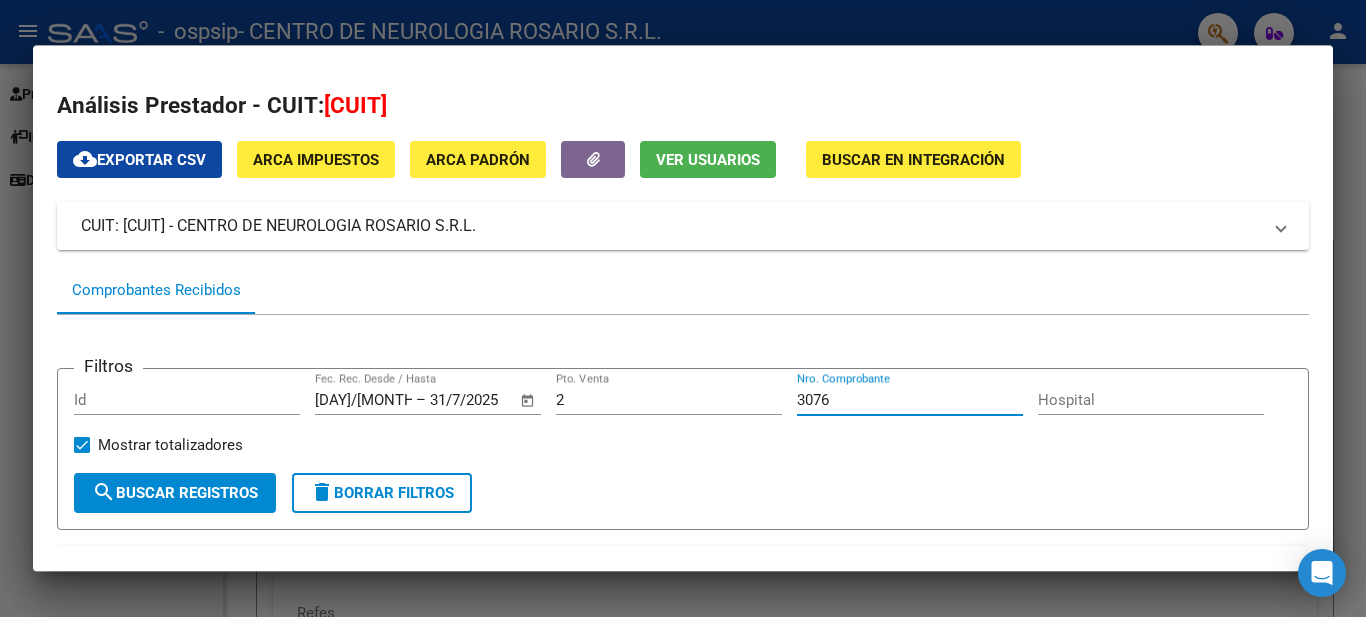 type on "3076" 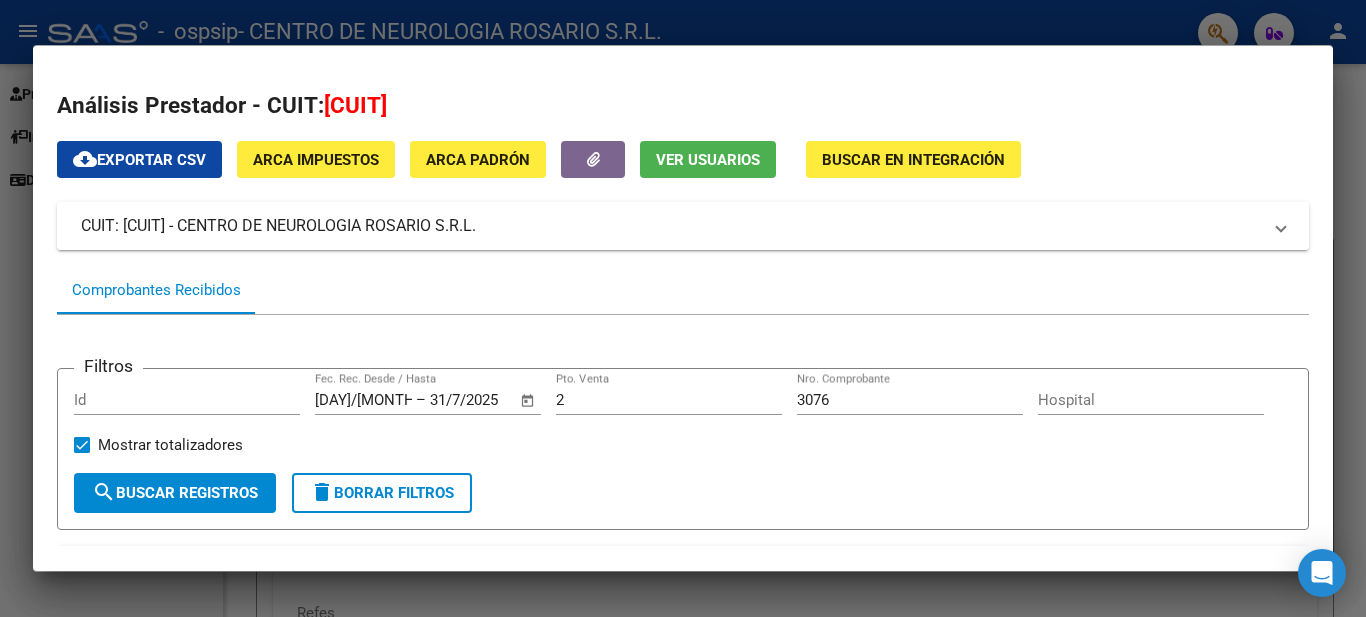 click at bounding box center (1281, 226) 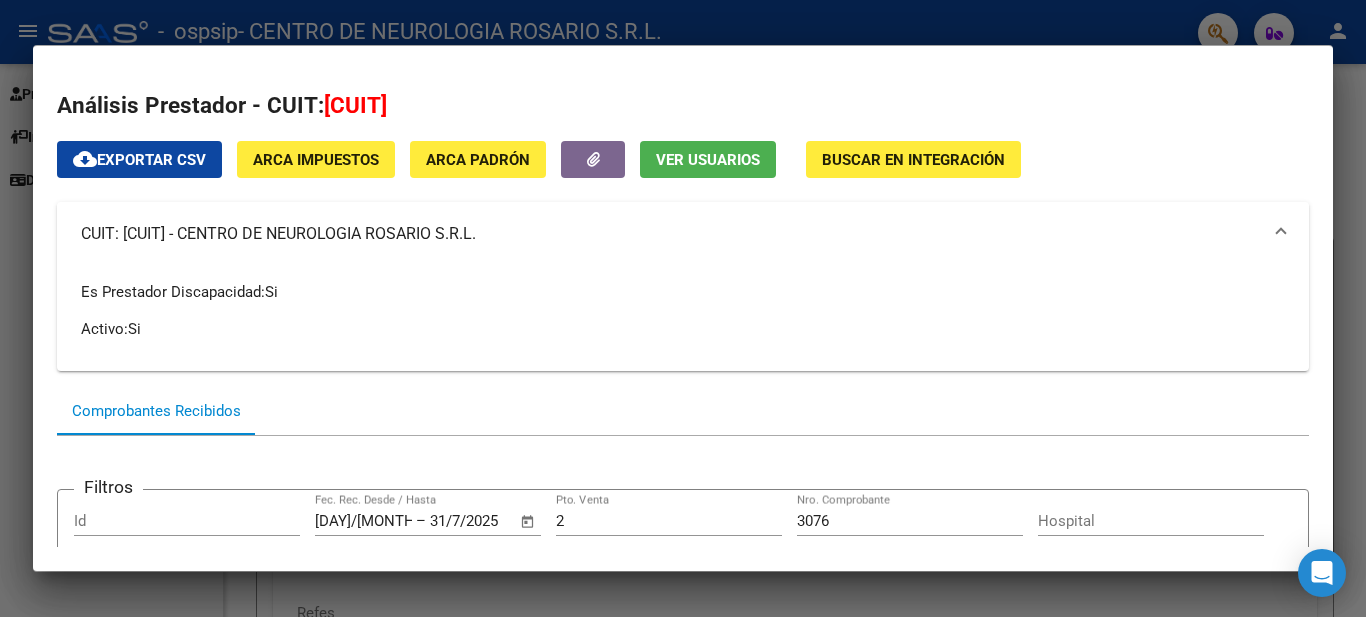 click at bounding box center [1281, 234] 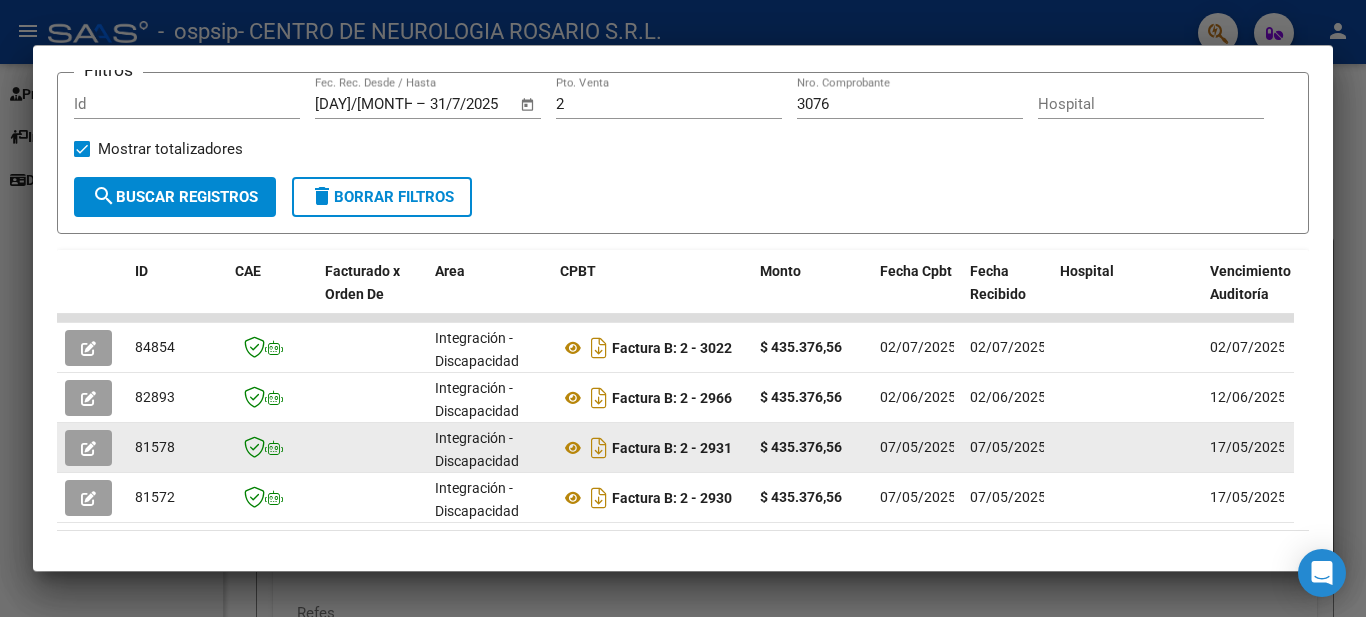 scroll, scrollTop: 300, scrollLeft: 0, axis: vertical 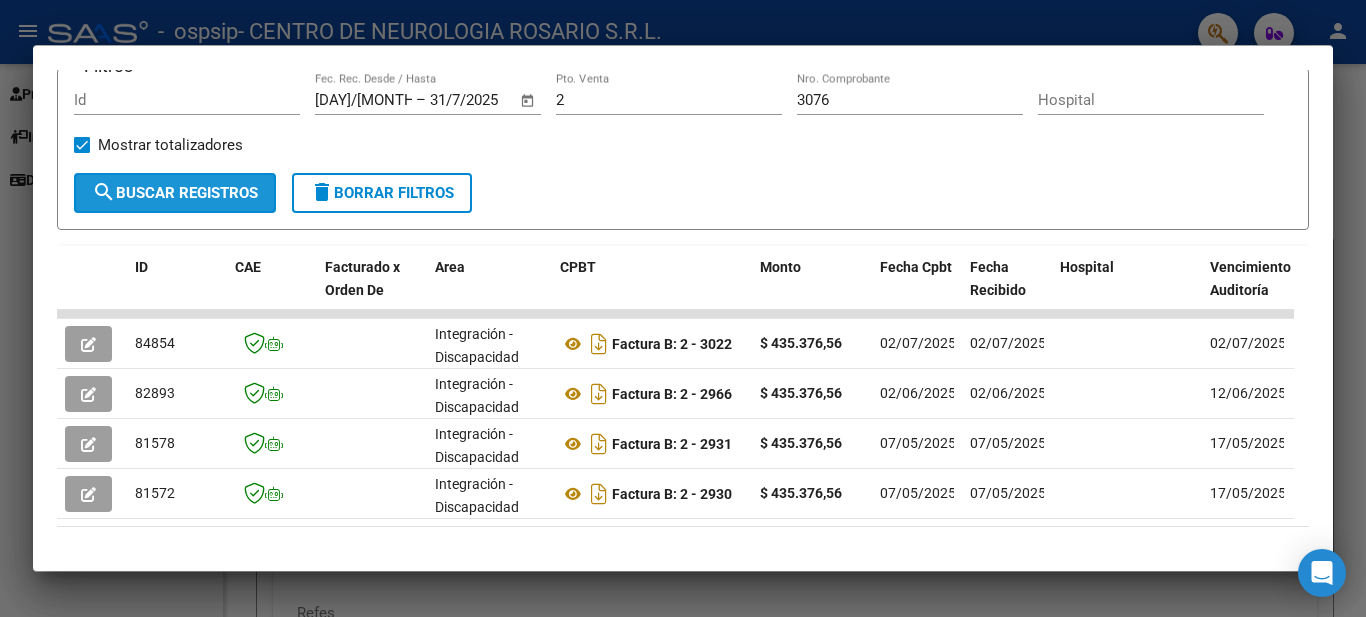 click on "search  Buscar Registros" at bounding box center [175, 193] 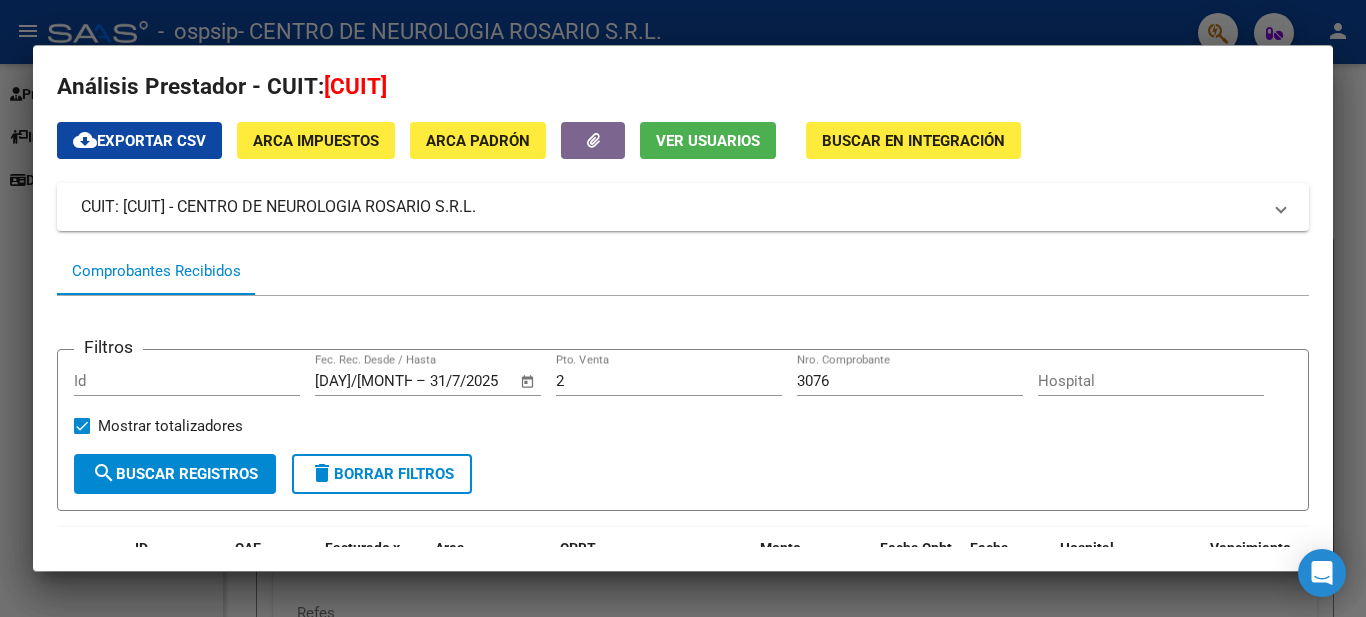scroll, scrollTop: 0, scrollLeft: 0, axis: both 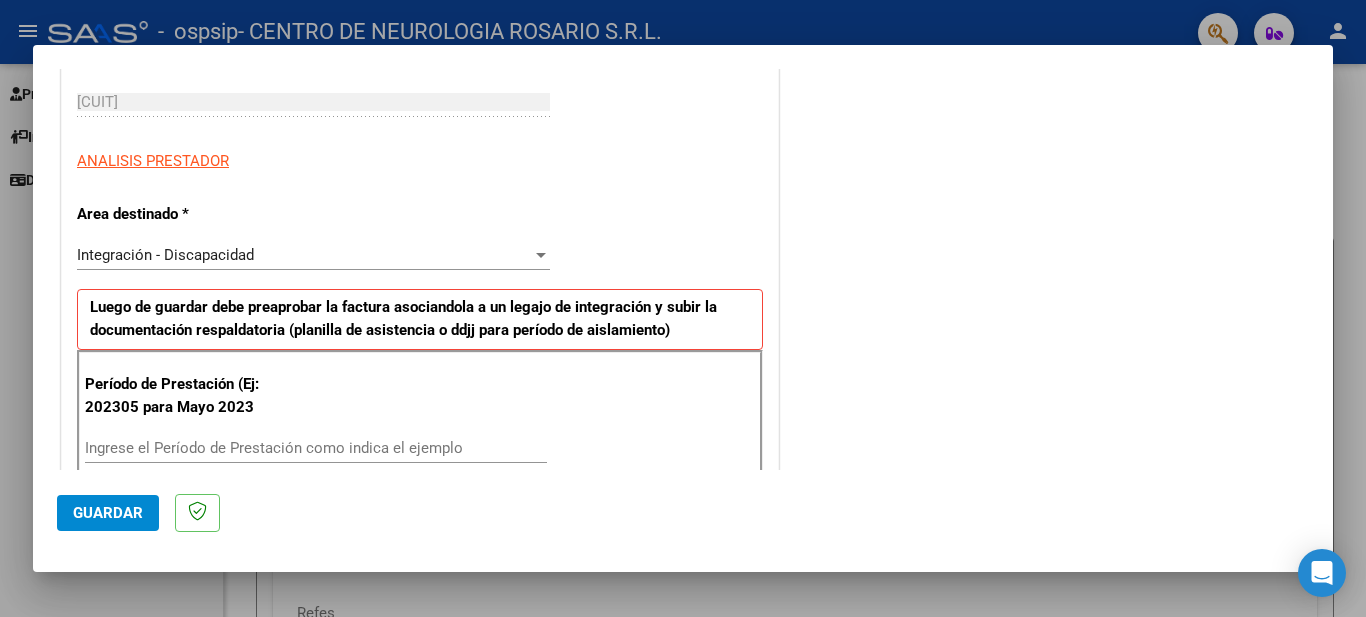 click on "Integración - Discapacidad Seleccionar Area" at bounding box center (313, 255) 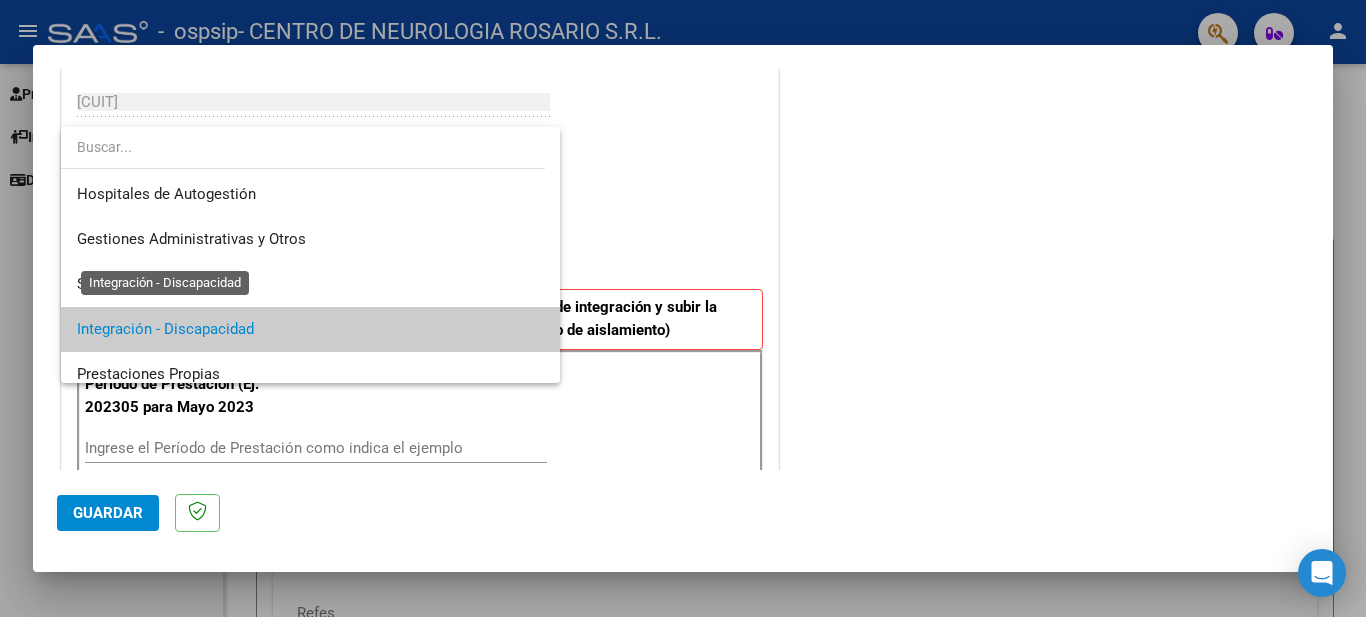 scroll, scrollTop: 75, scrollLeft: 0, axis: vertical 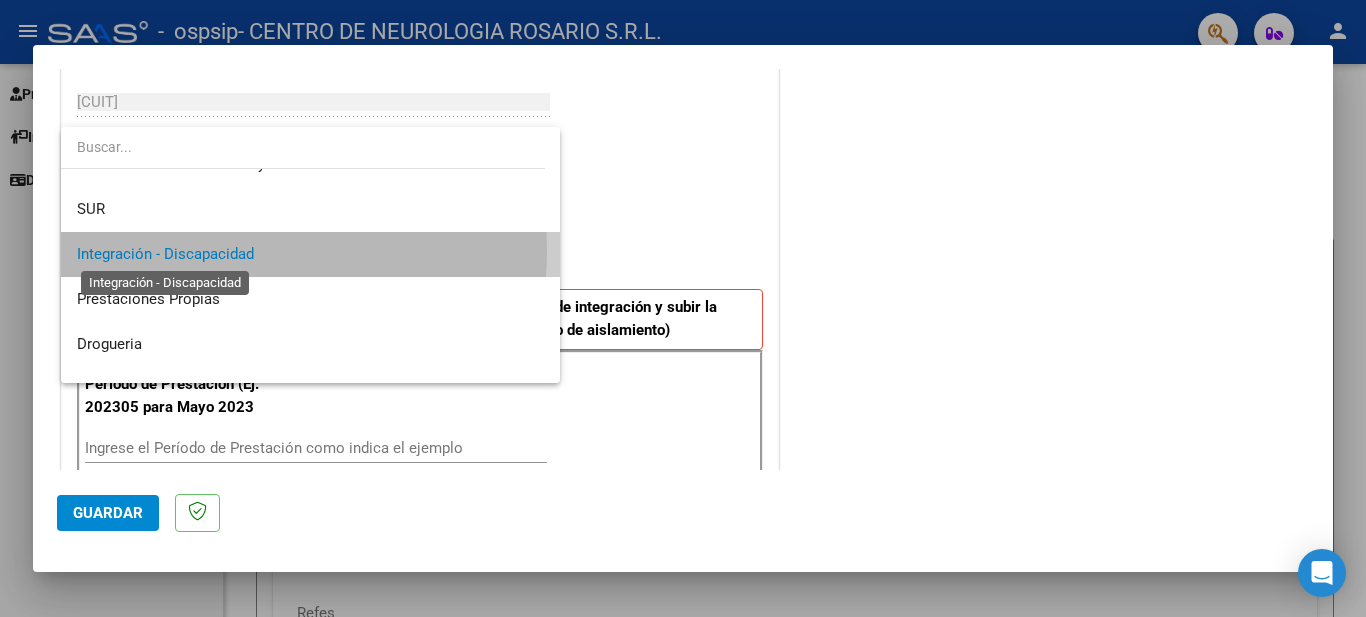 click on "Integración - Discapacidad" at bounding box center [165, 254] 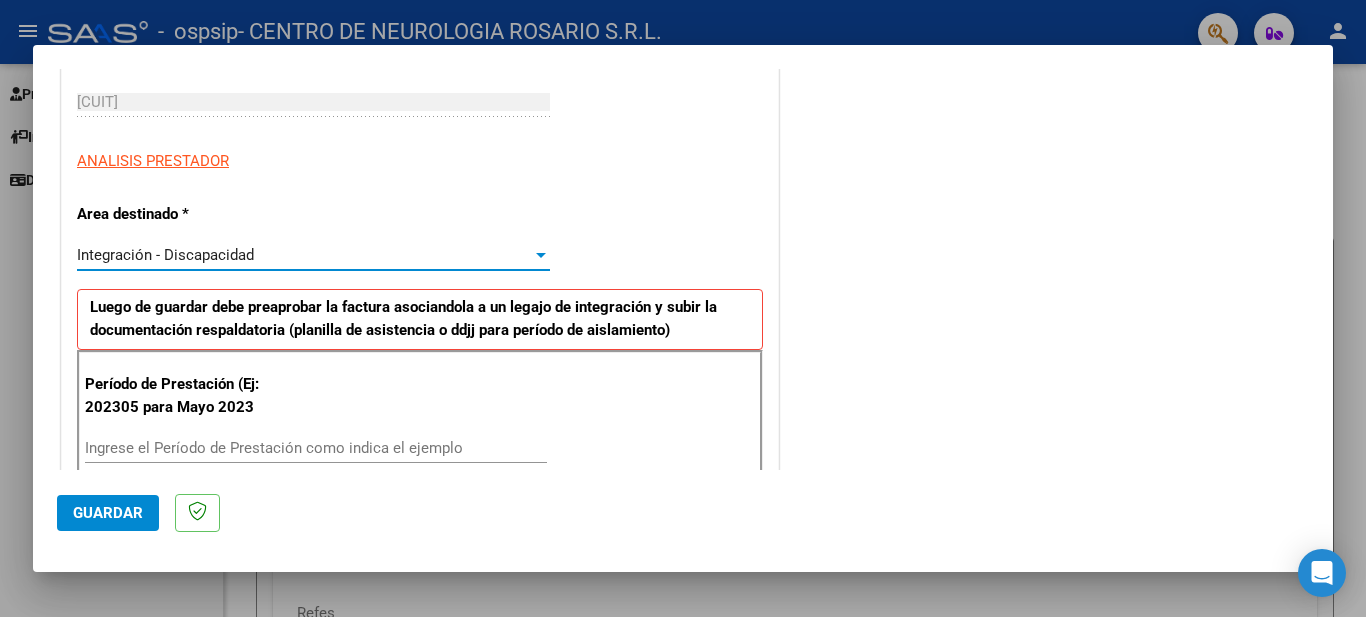 scroll, scrollTop: 400, scrollLeft: 0, axis: vertical 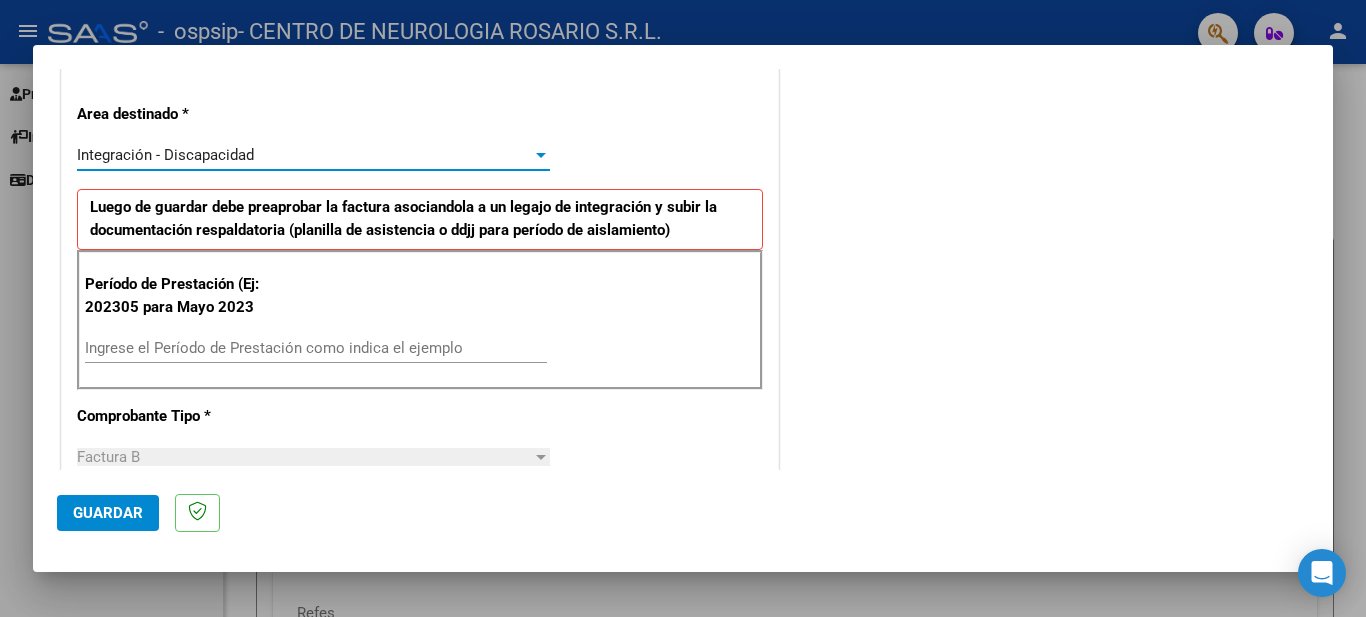 click on "Ingrese el Período de Prestación como indica el ejemplo" at bounding box center [316, 348] 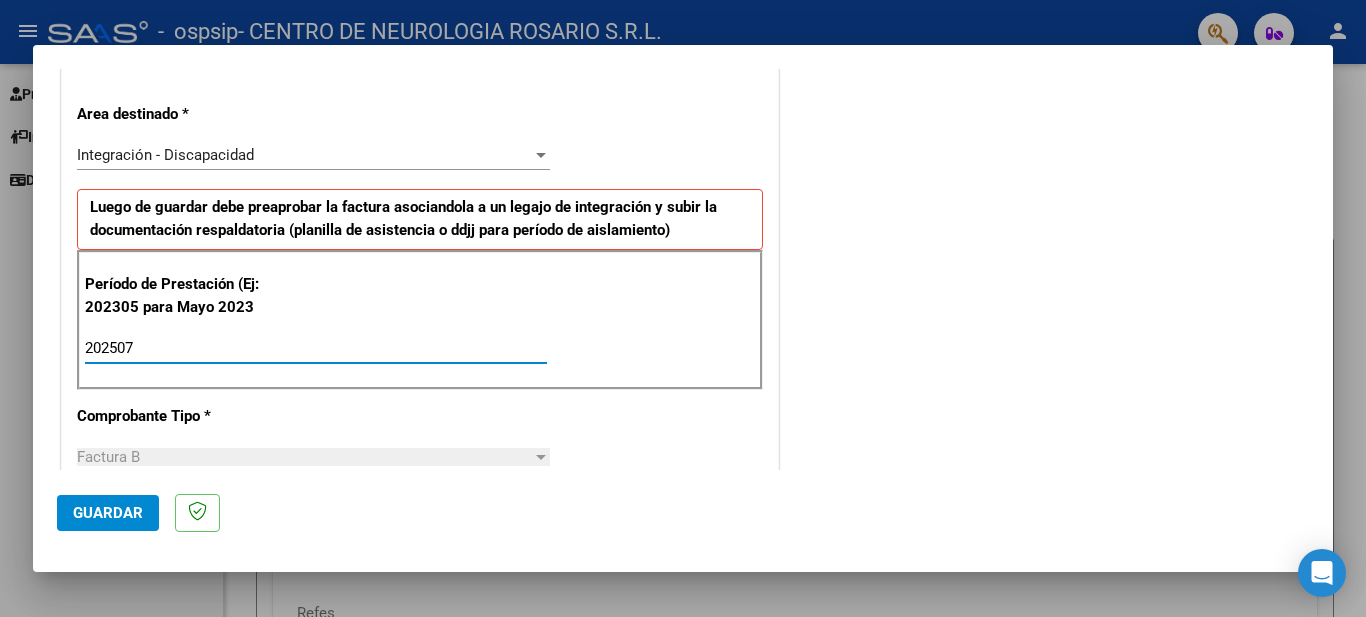 type on "202507" 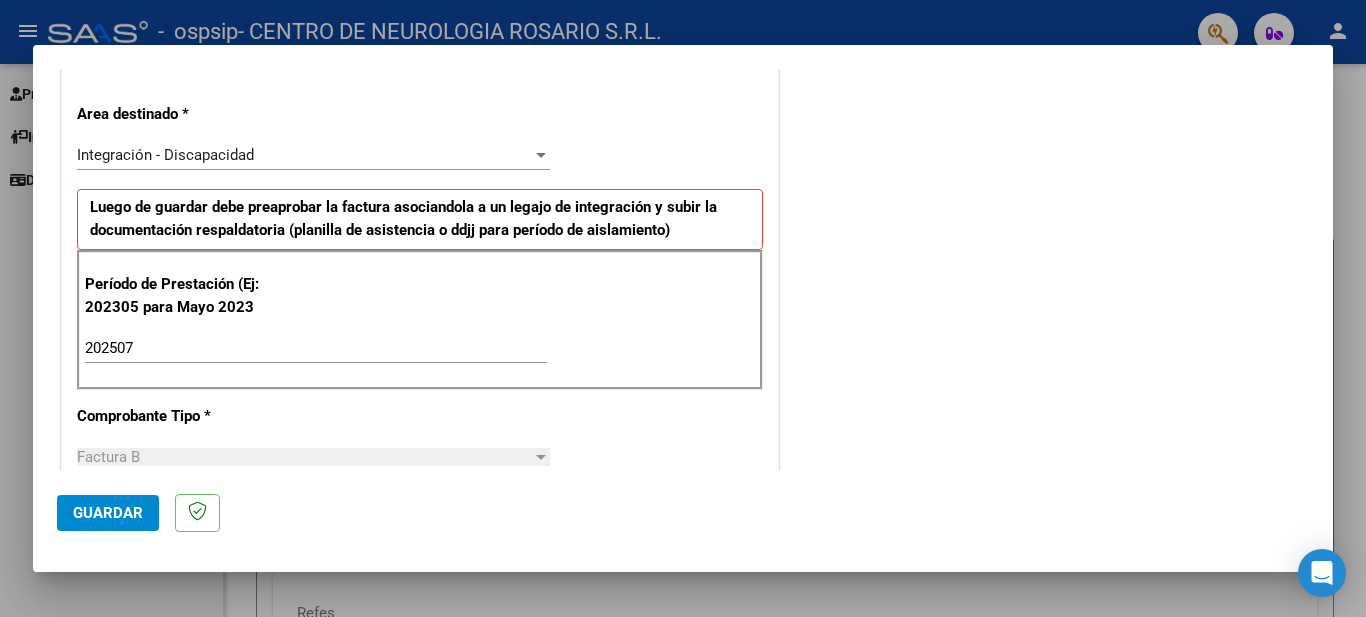 click on "Factura B Seleccionar Tipo" at bounding box center (313, 457) 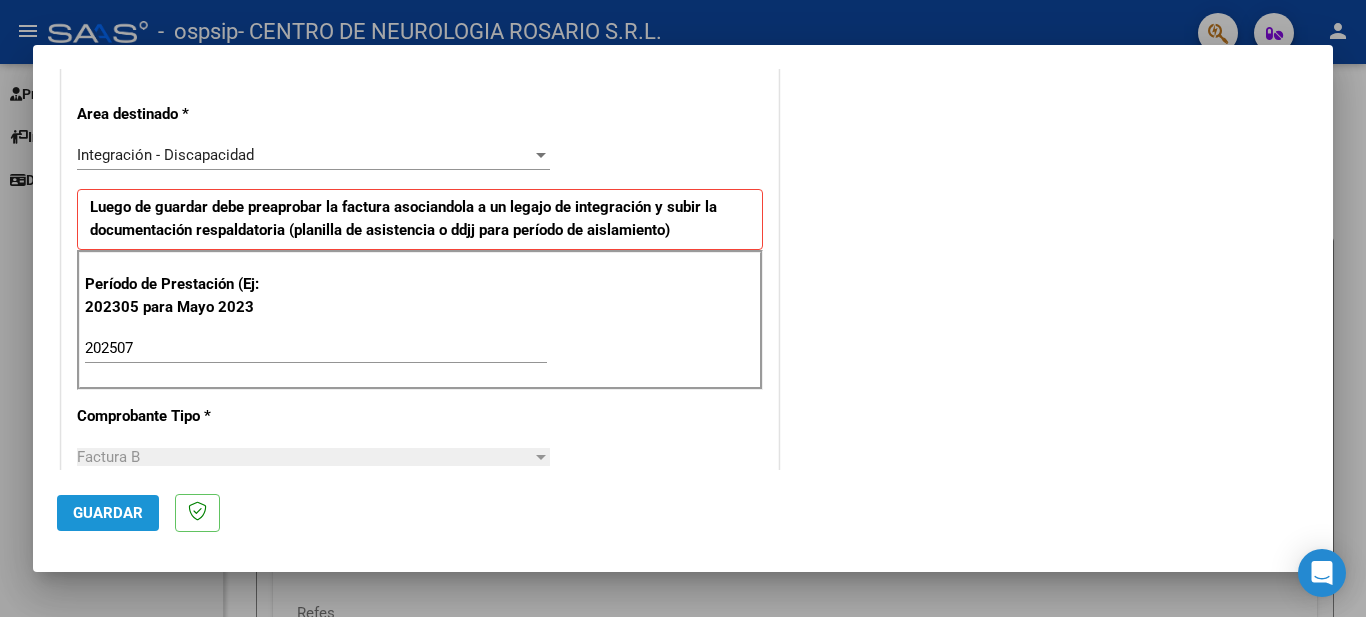 click on "Guardar" 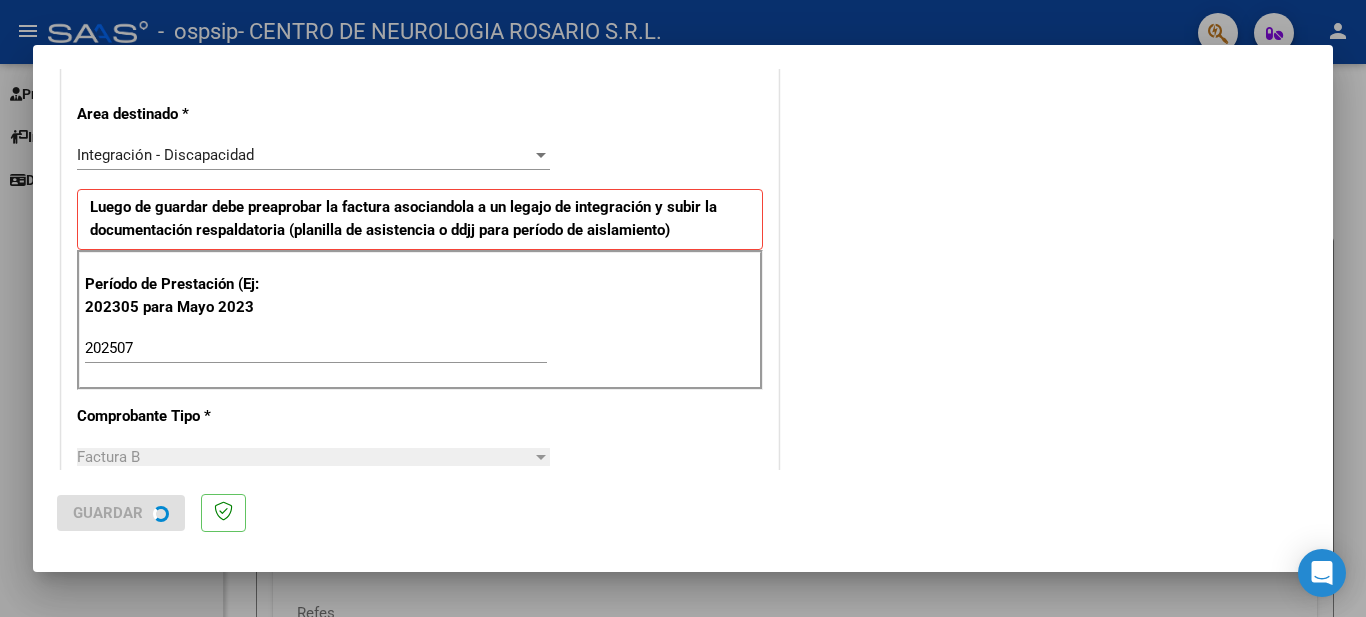 scroll, scrollTop: 0, scrollLeft: 0, axis: both 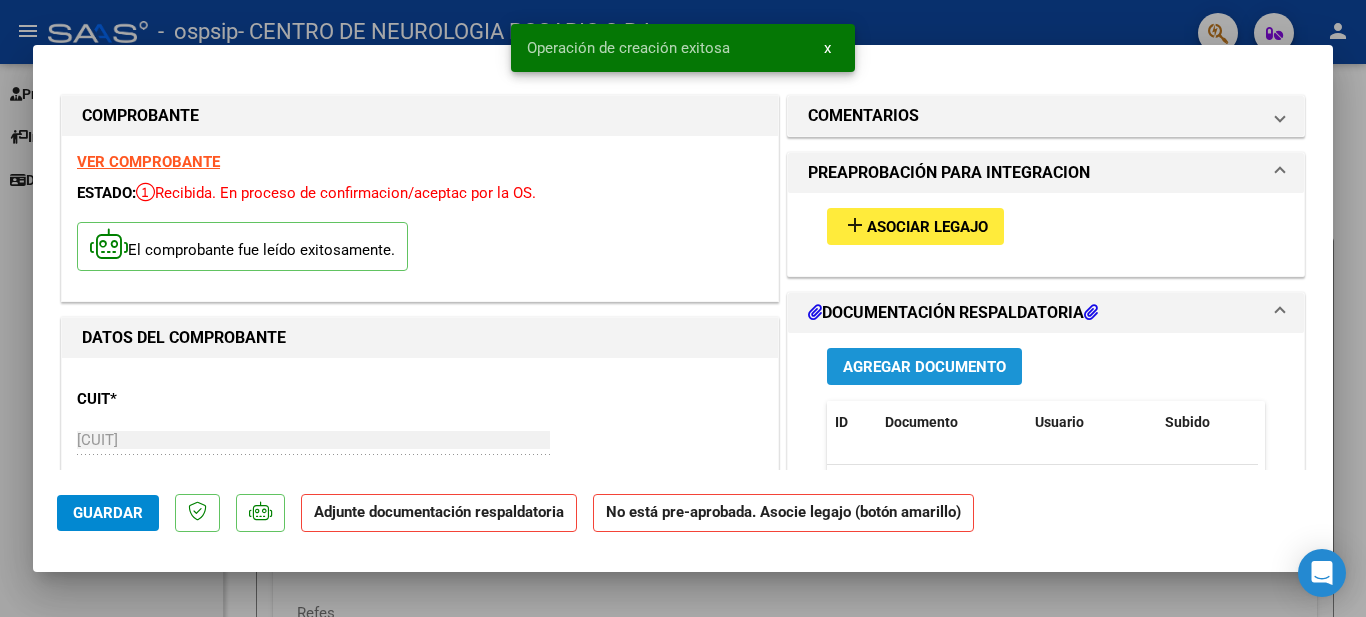 click on "Agregar Documento" at bounding box center (924, 367) 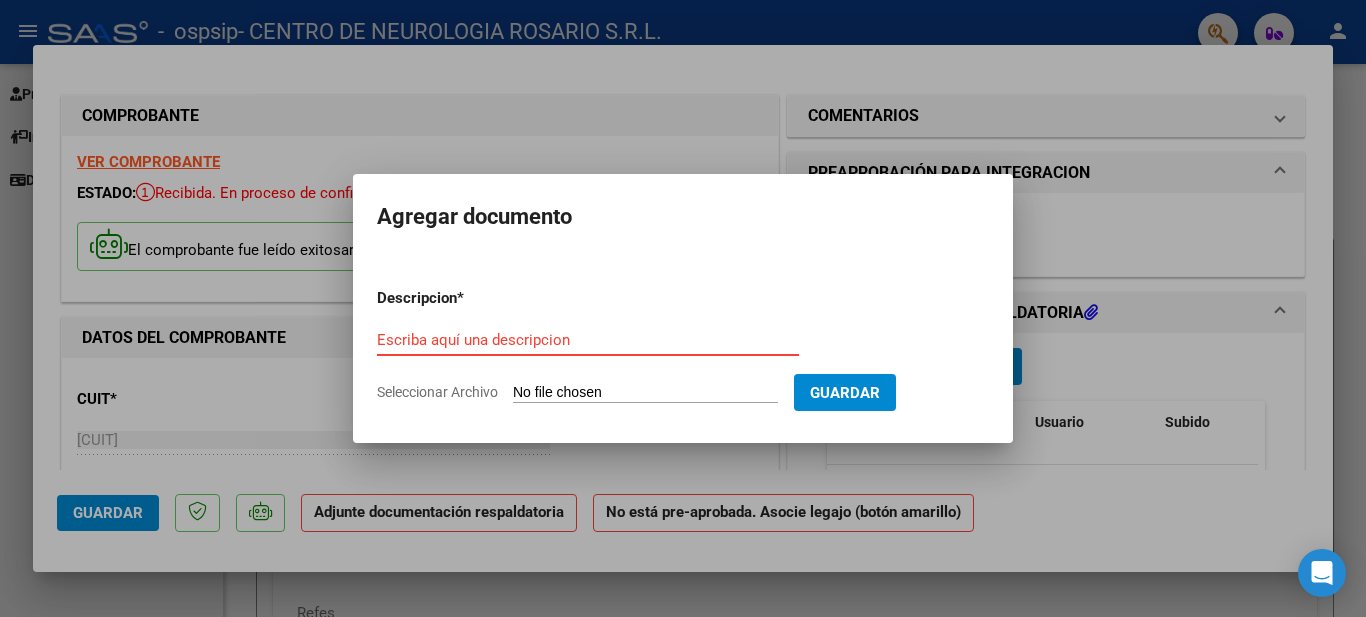 click on "Escriba aquí una descripcion" at bounding box center (588, 340) 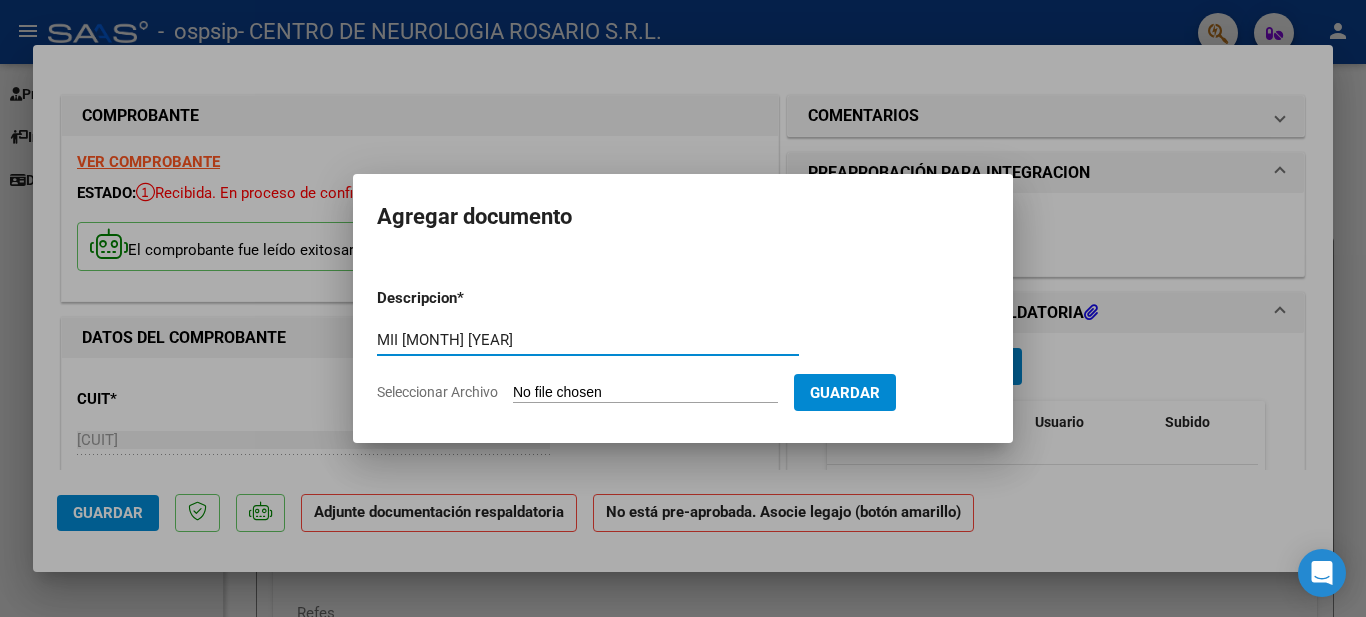 type on "MII [MONTH] [YEAR]" 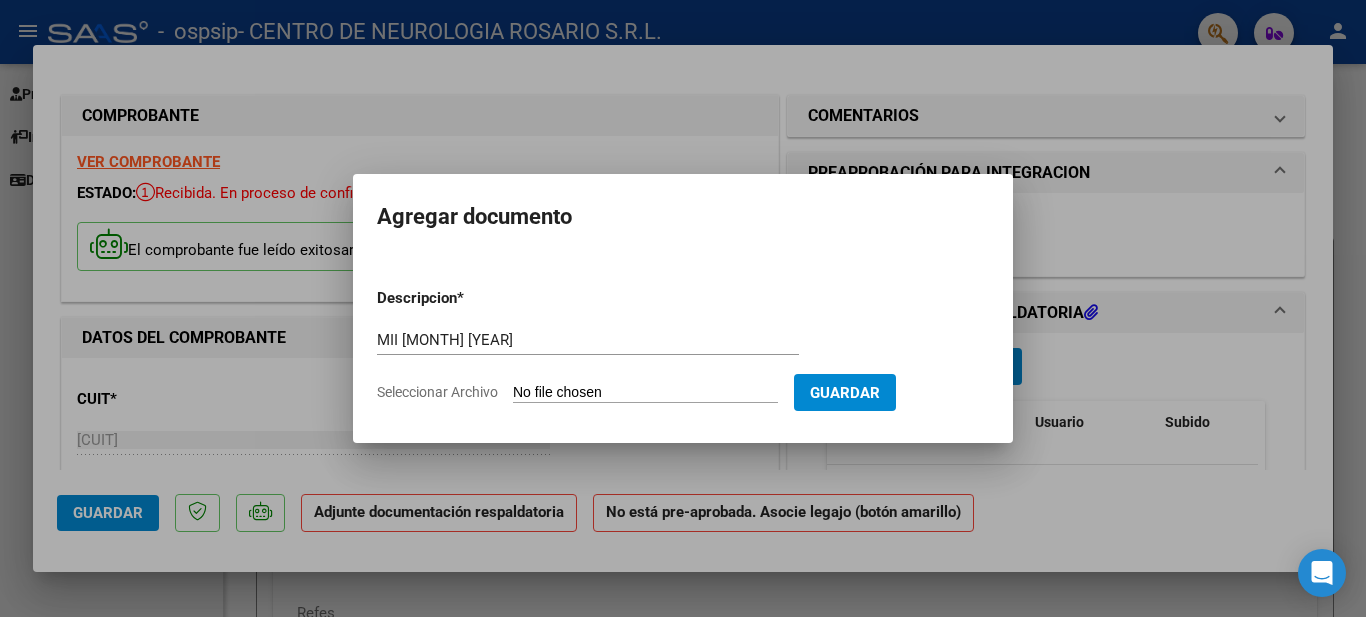 type on "C:\fakepath\[LAST] [FIRST].pdf" 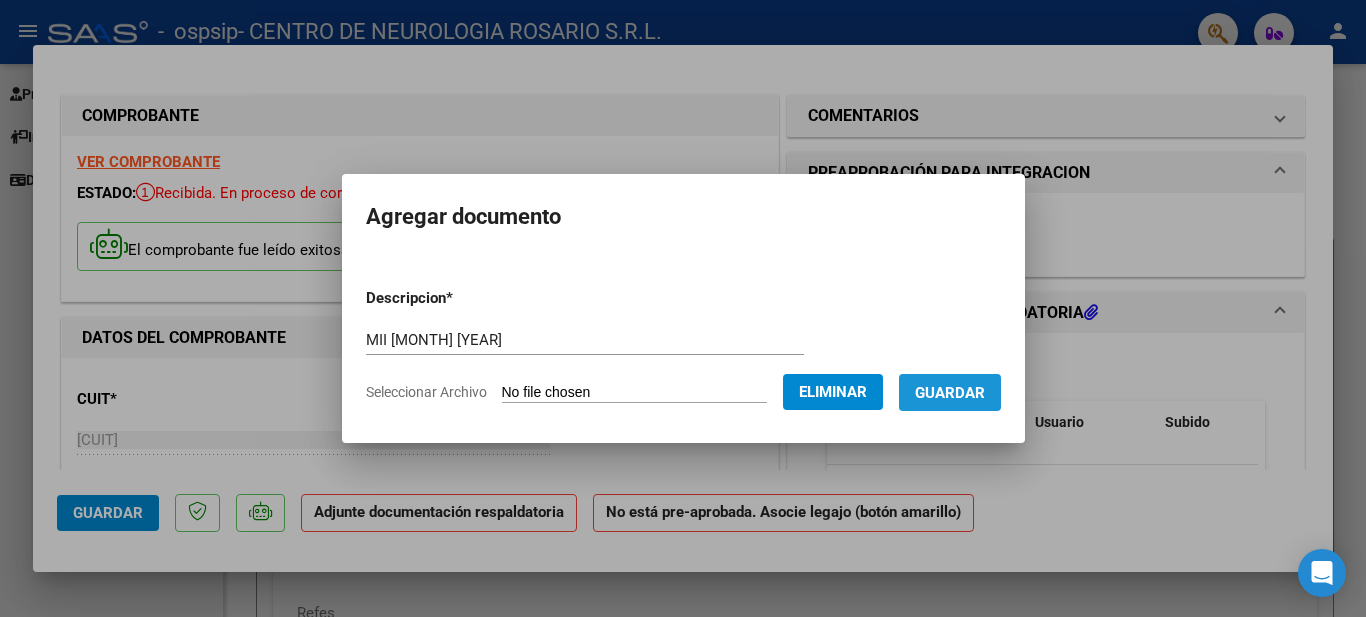 click on "Guardar" at bounding box center (950, 392) 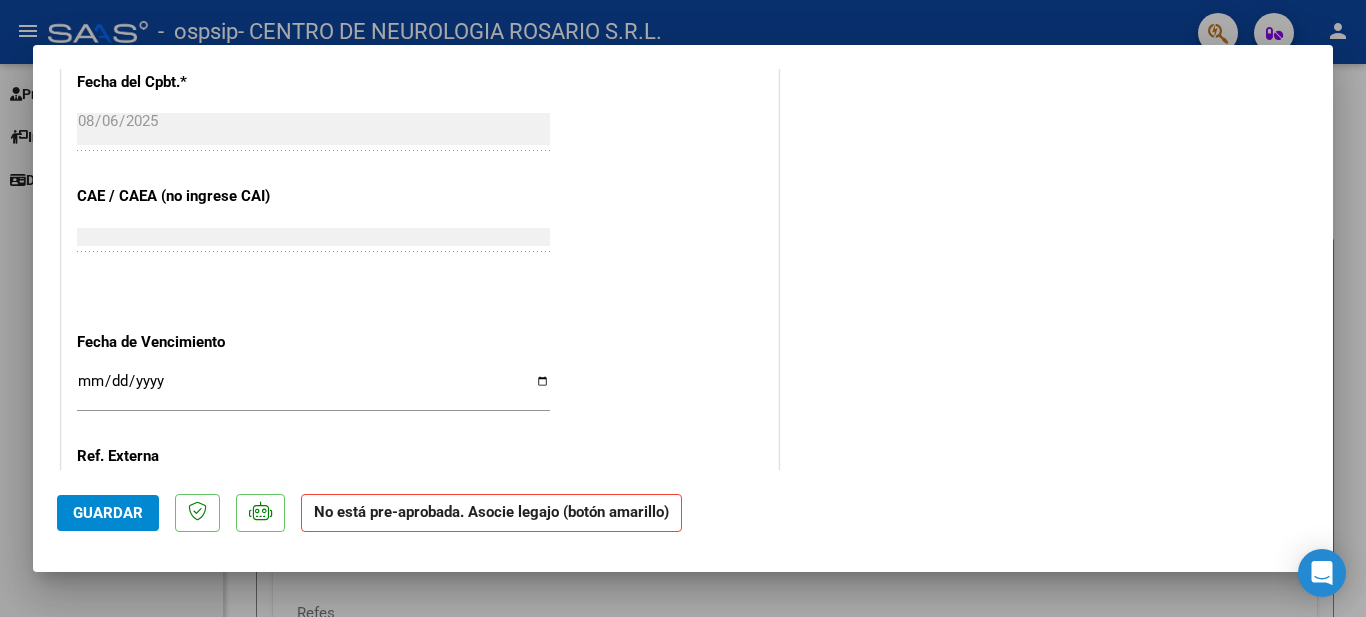 scroll, scrollTop: 1200, scrollLeft: 0, axis: vertical 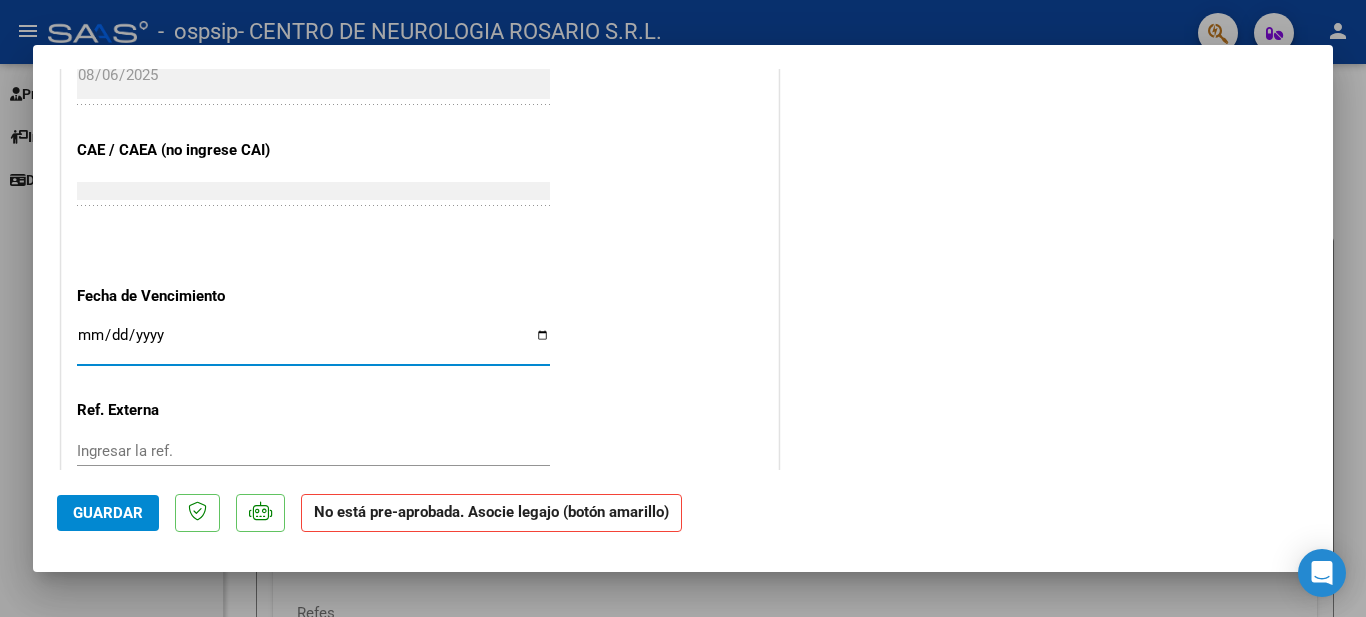 click on "Ingresar la fecha" at bounding box center (313, 343) 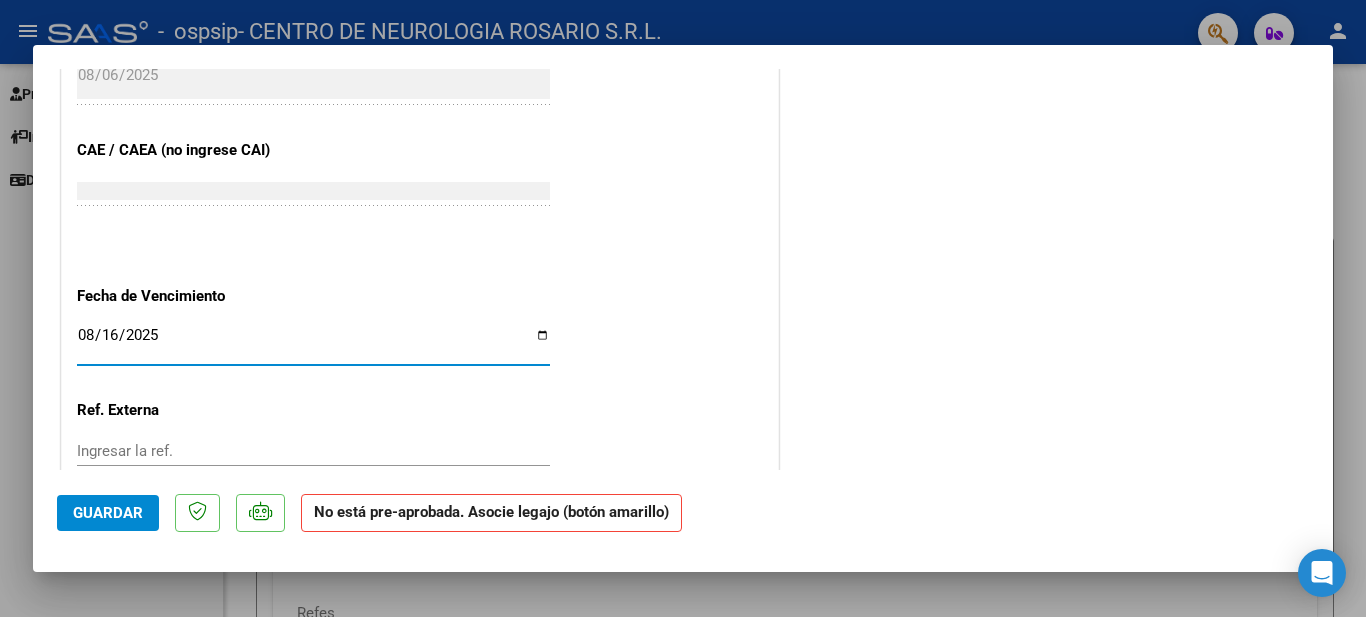 type on "2025-08-16" 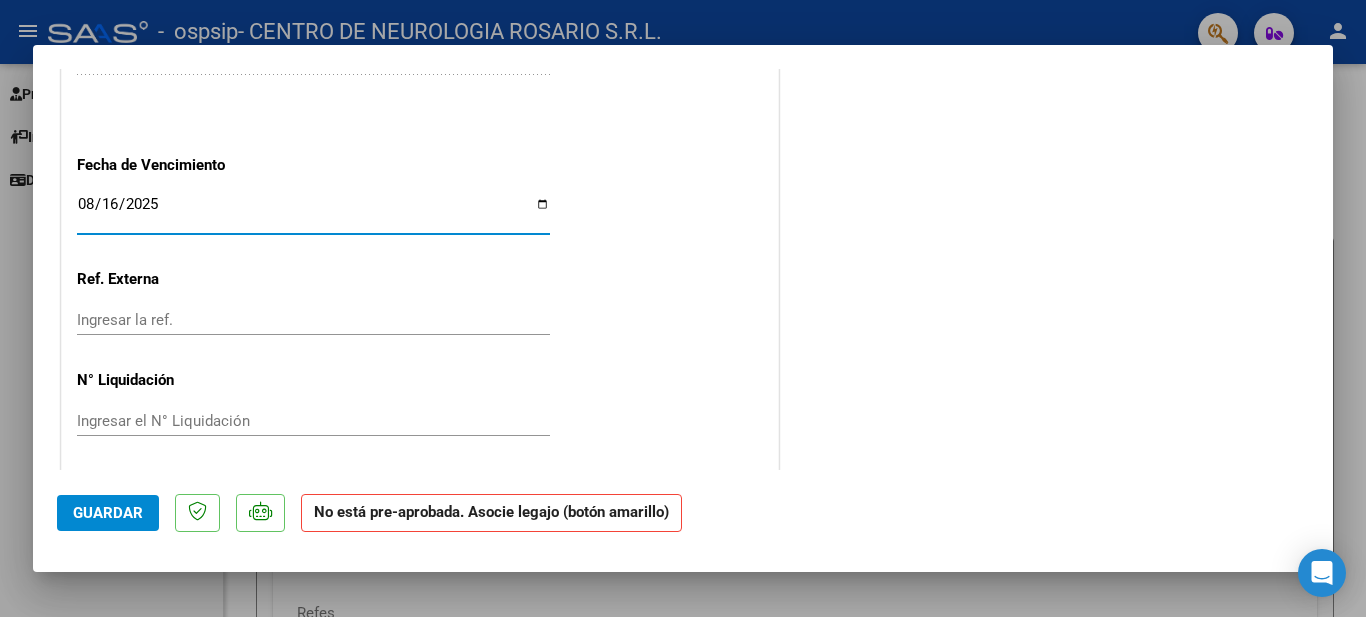scroll, scrollTop: 1336, scrollLeft: 0, axis: vertical 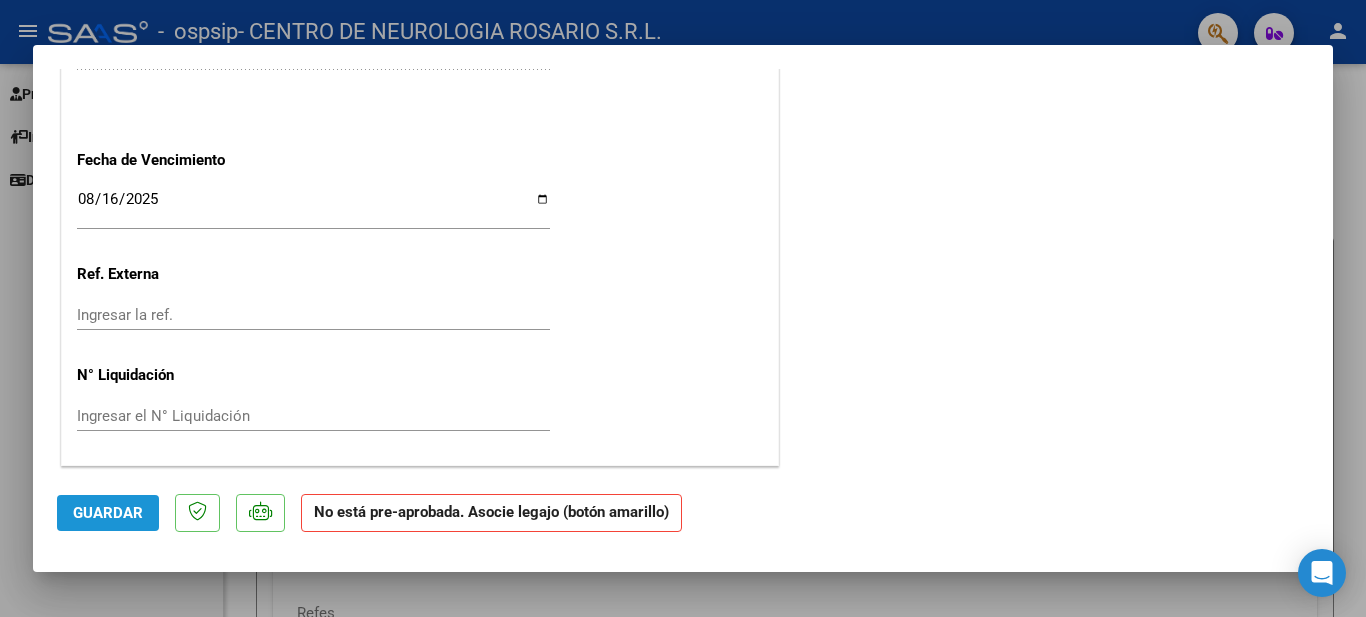 click on "Guardar" 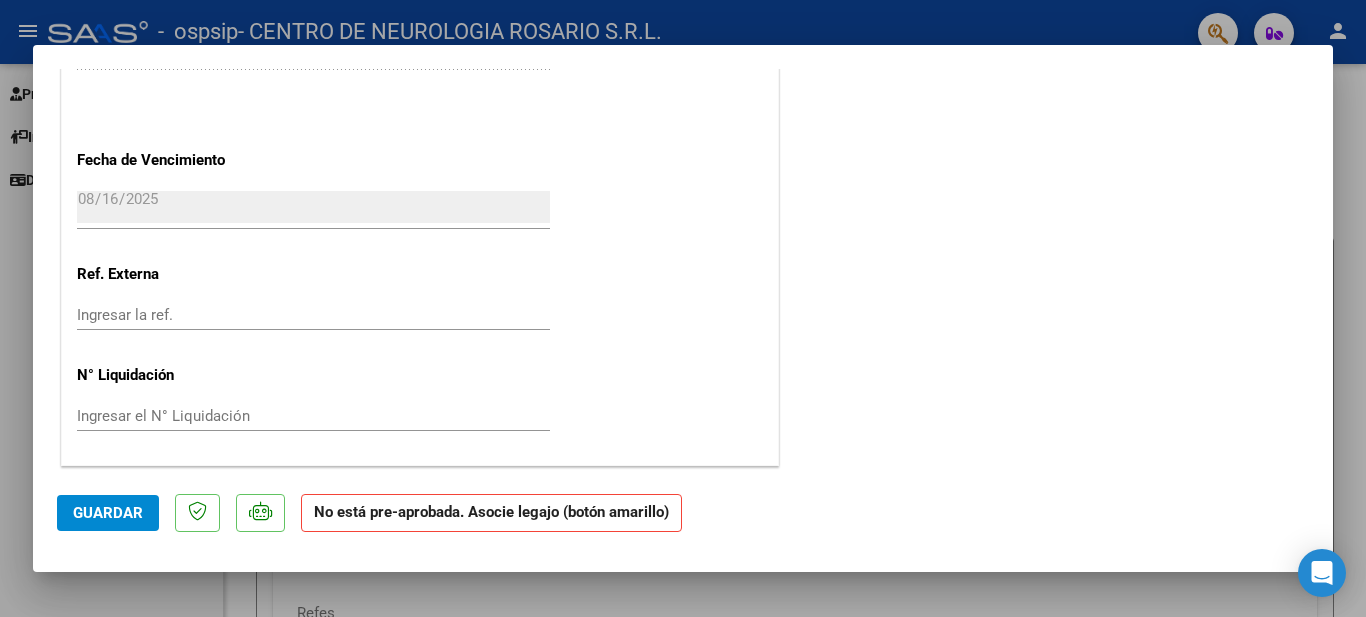 click on "COMPROBANTE VER COMPROBANTE       ESTADO:   Recibida. En proceso de confirmacion/aceptac por la OS.     El comprobante fue leído exitosamente.  DATOS DEL COMPROBANTE CUIT  *   [CUIT] Ingresar CUIT  ANALISIS PRESTADOR  CENTRO DE NEUROLOGIA ROSARIO S.R.L.  ARCA Padrón  Area destinado * Integración - Discapacidad Seleccionar Area Período de Prestación (Ej: 202305 para Mayo 2023    202507 Ingrese el Período de Prestación como indica el ejemplo   Comprobante Tipo * Factura B Seleccionar Tipo Punto de Venta  *   2 Ingresar el Nro.  Número  *   3076 Ingresar el Nro.  Monto  *   $ 435.376,56 Ingresar el monto  Fecha del Cpbt.  *   2025-08-06 Ingresar la fecha  CAE / CAEA (no ingrese CAI)    75329235872360 Ingresar el CAE o CAEA (no ingrese CAI)  Fecha de Vencimiento    2025-08-16 Ingresar la fecha  Ref. Externa    Ingresar la ref.  N° Liquidación    Ingresar el N° Liquidación  COMENTARIOS Comentarios del Prestador / Gerenciador:  PREAPROBACIÓN PARA INTEGRACION add Asociar Legajo ID Documento" at bounding box center (683, 309) 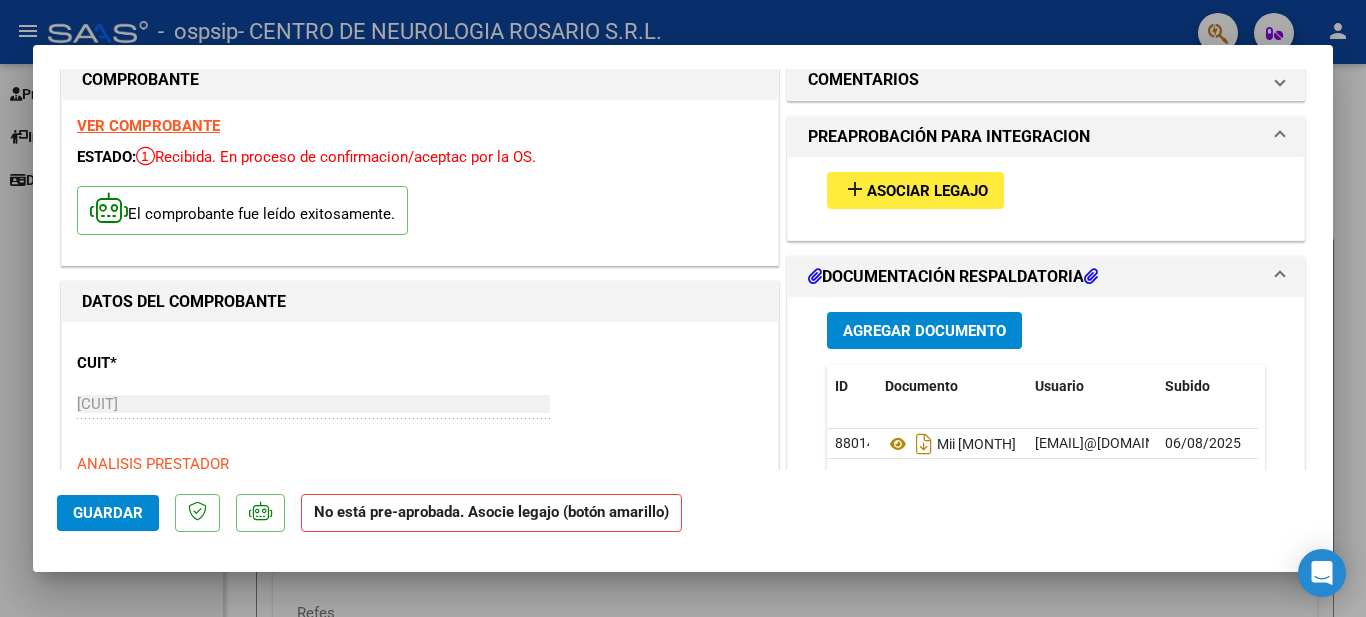 scroll, scrollTop: 0, scrollLeft: 0, axis: both 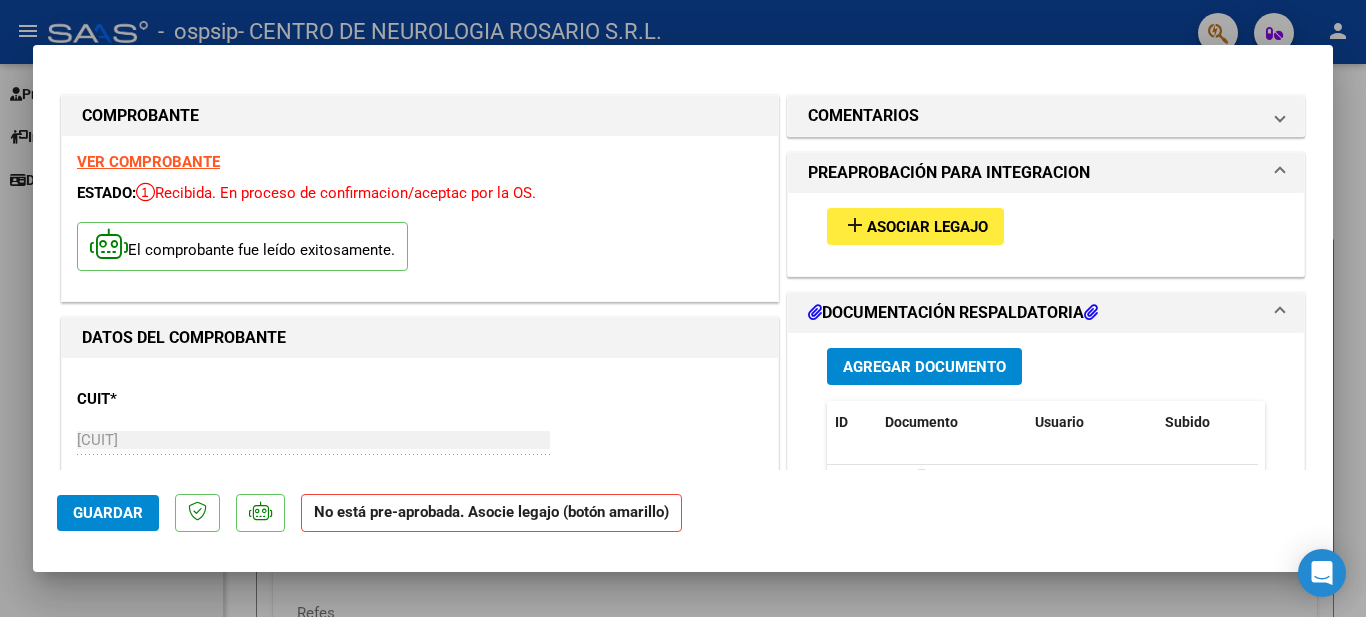 type 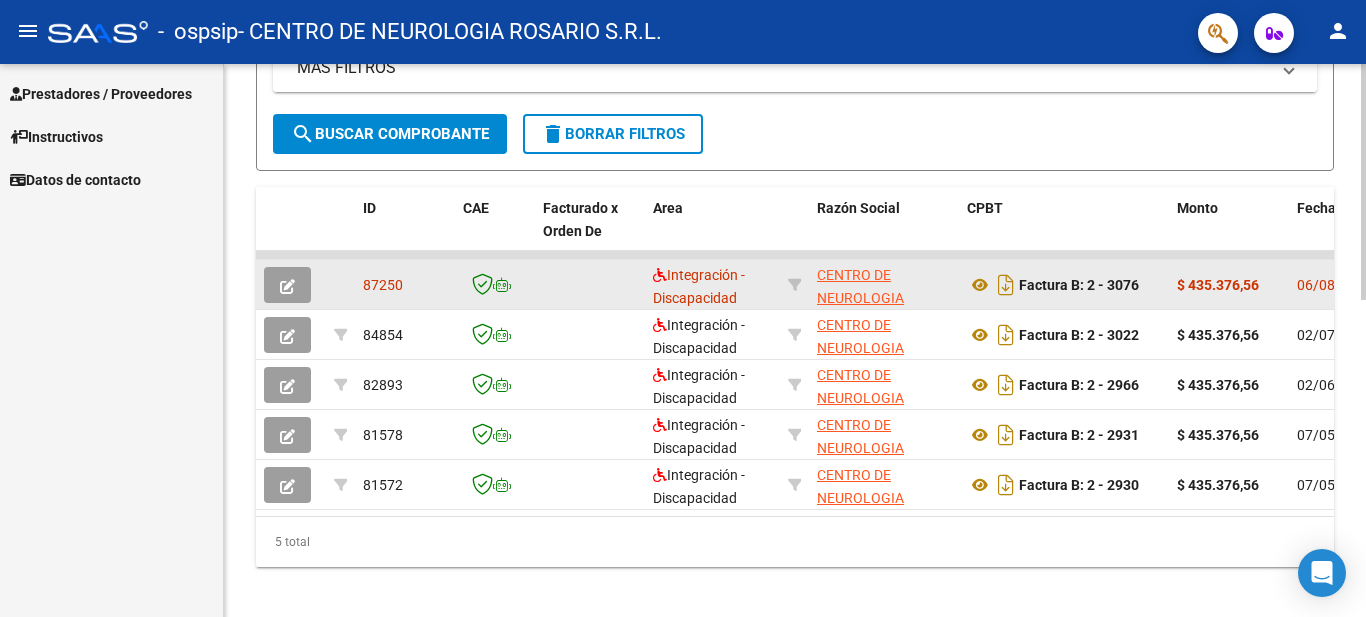 scroll, scrollTop: 744, scrollLeft: 0, axis: vertical 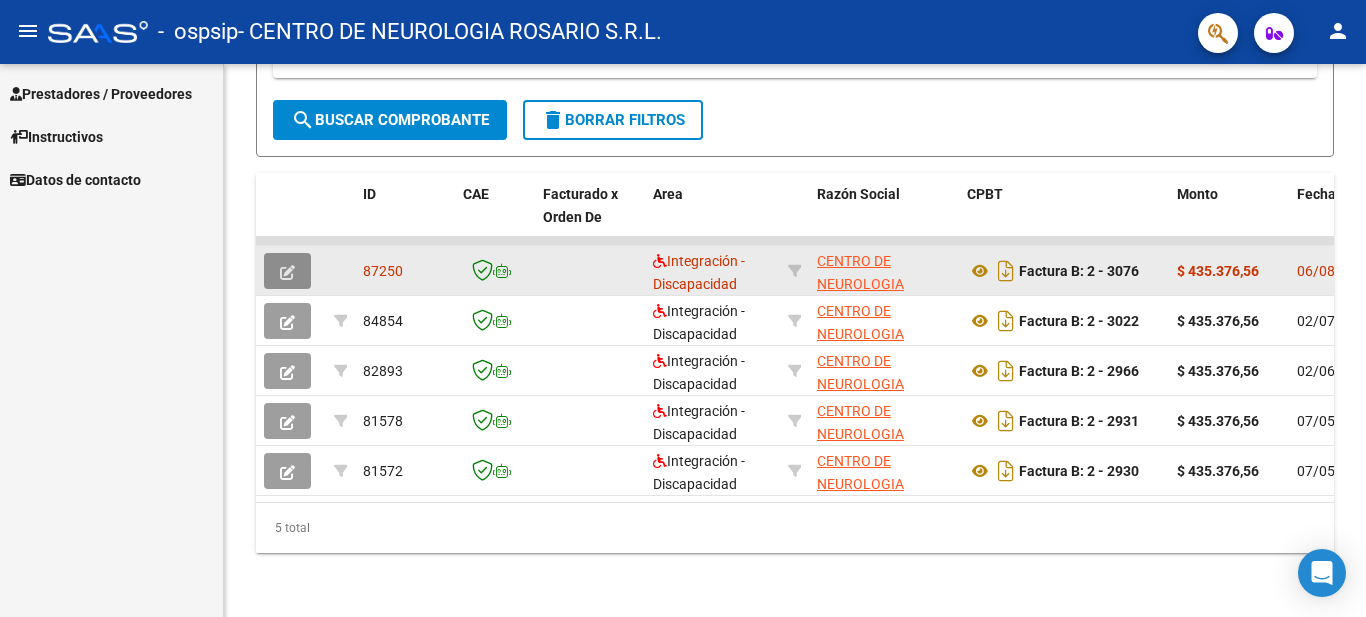 click 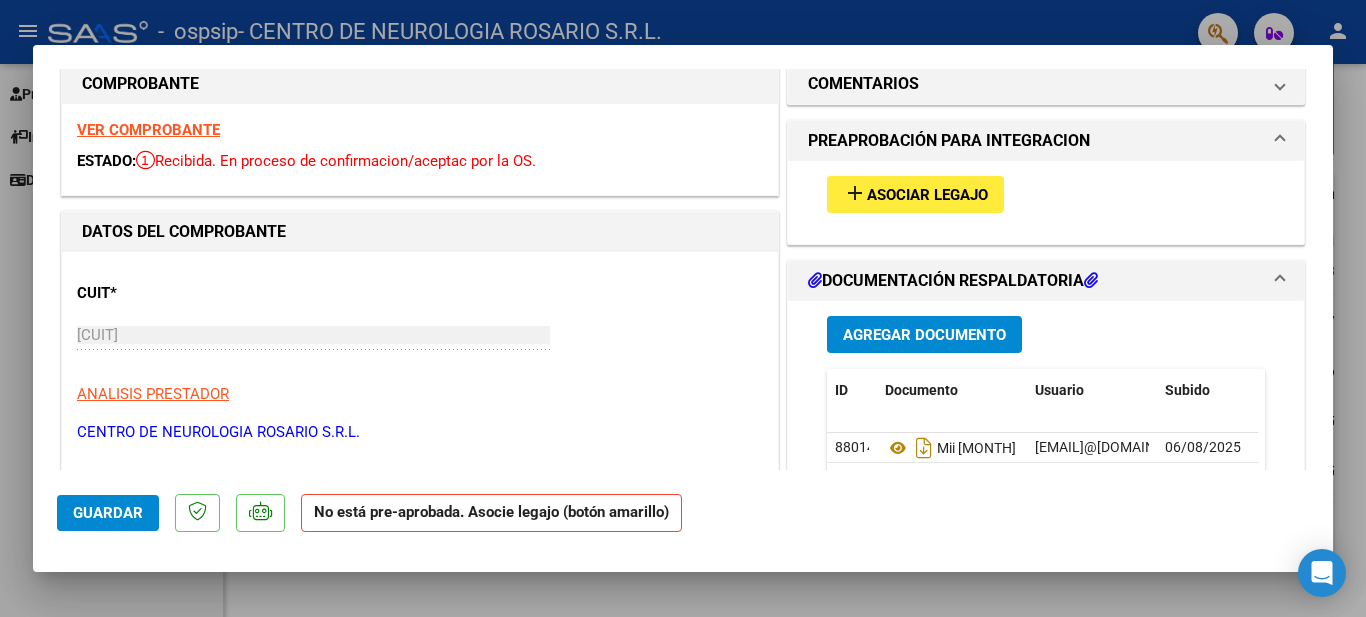 scroll, scrollTop: 0, scrollLeft: 0, axis: both 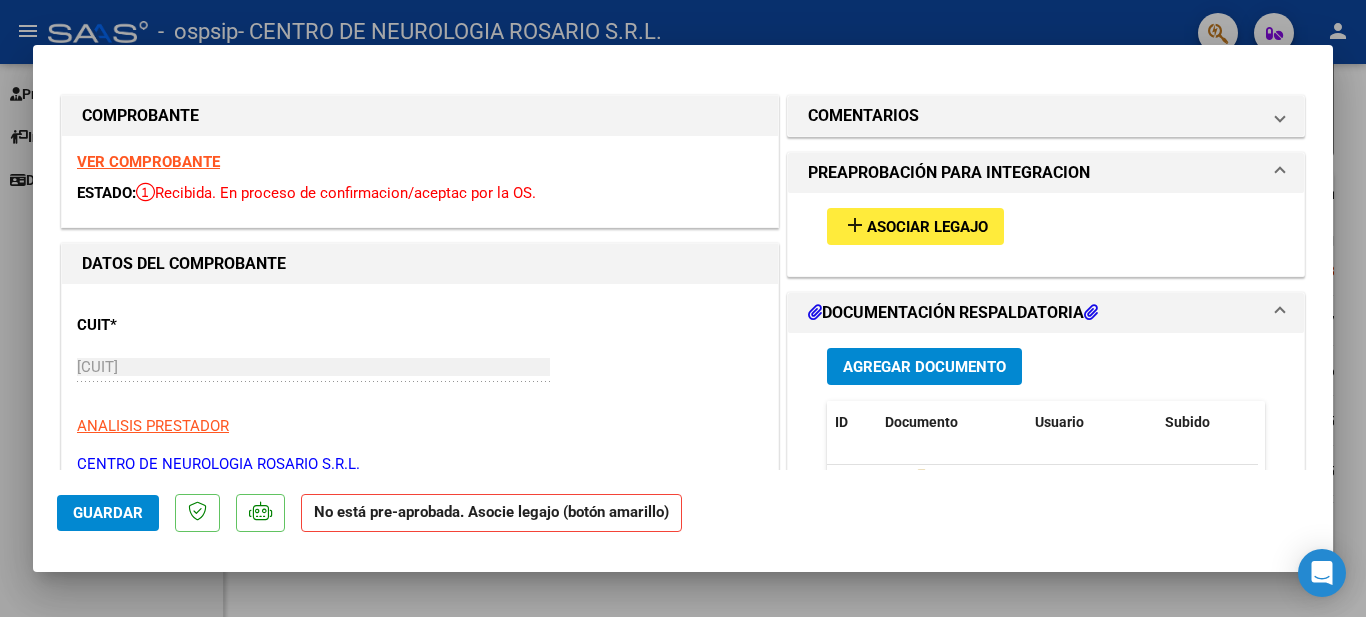 click on "VER COMPROBANTE" at bounding box center (148, 162) 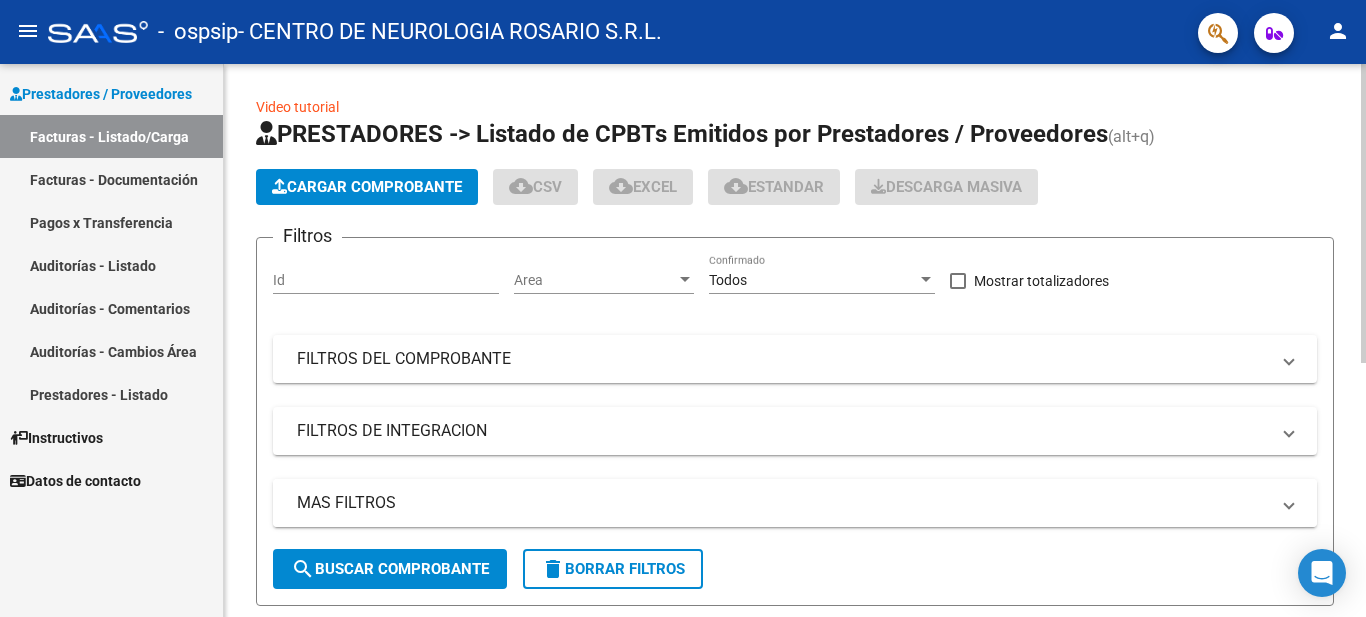 scroll, scrollTop: 0, scrollLeft: 0, axis: both 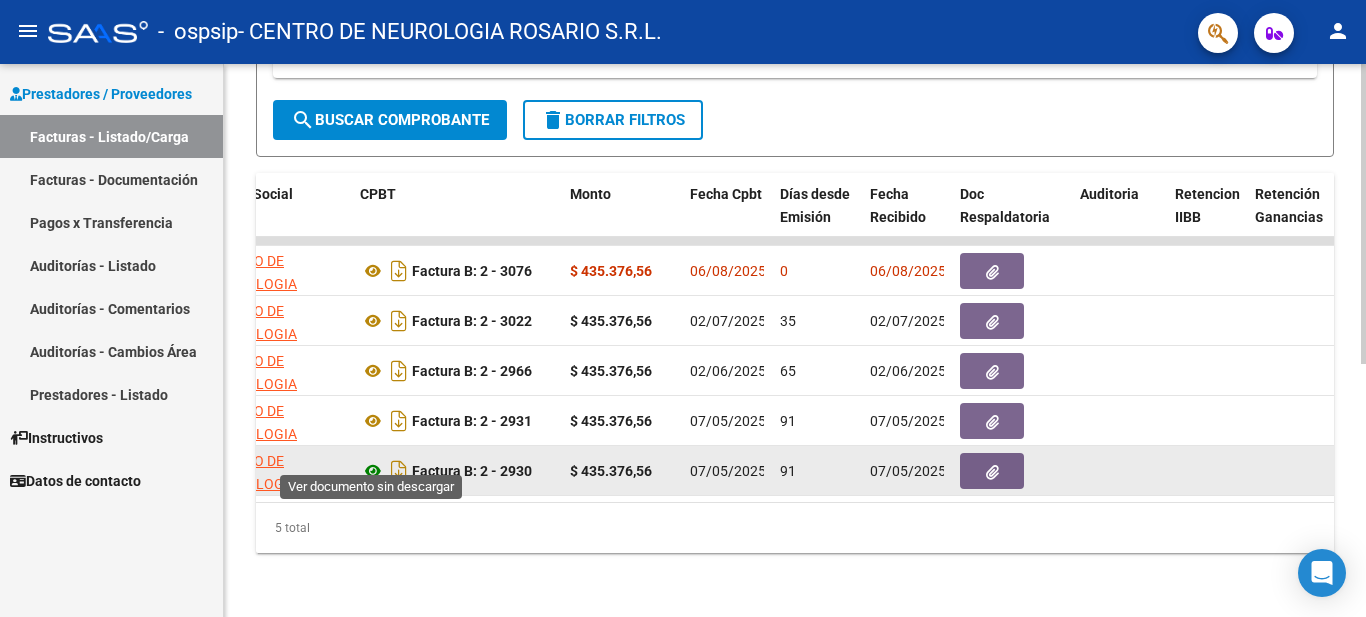 click 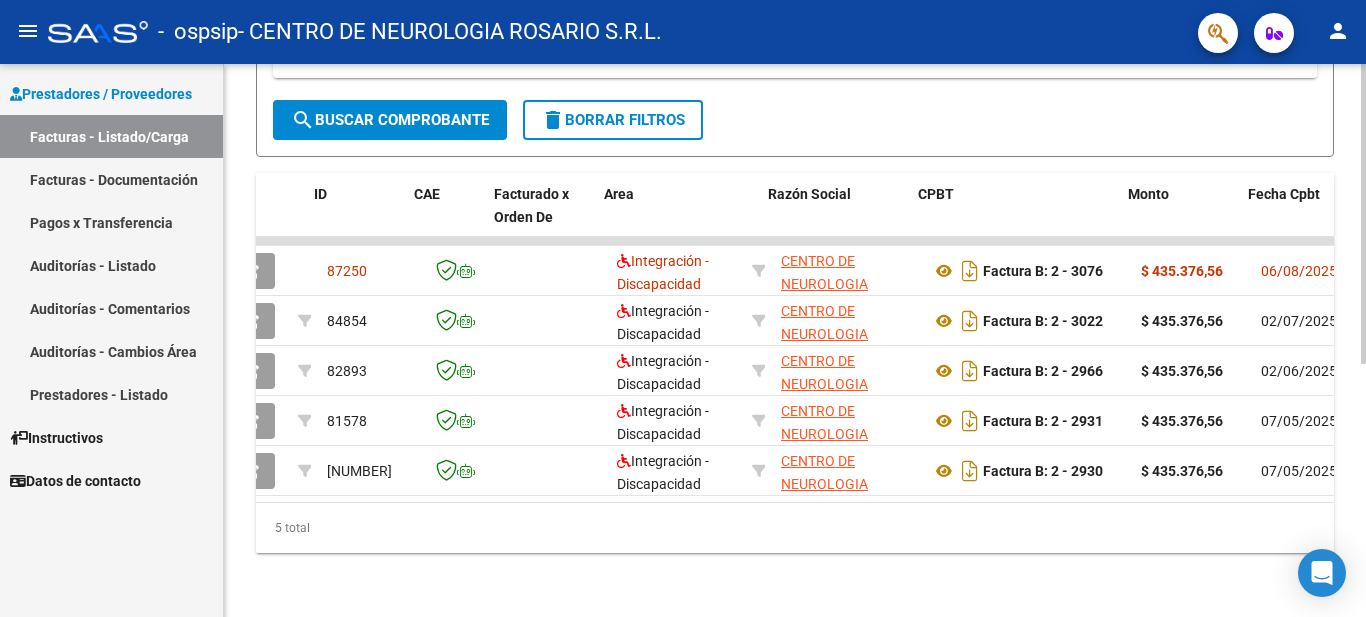 scroll, scrollTop: 0, scrollLeft: 0, axis: both 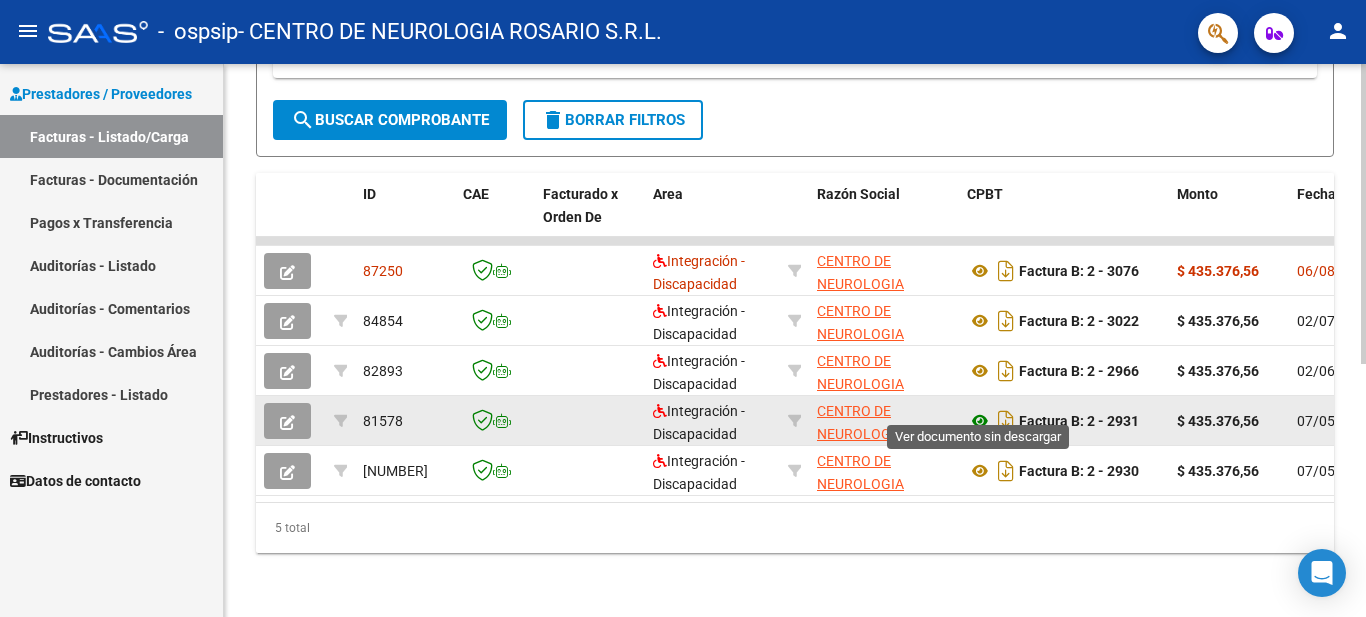 click 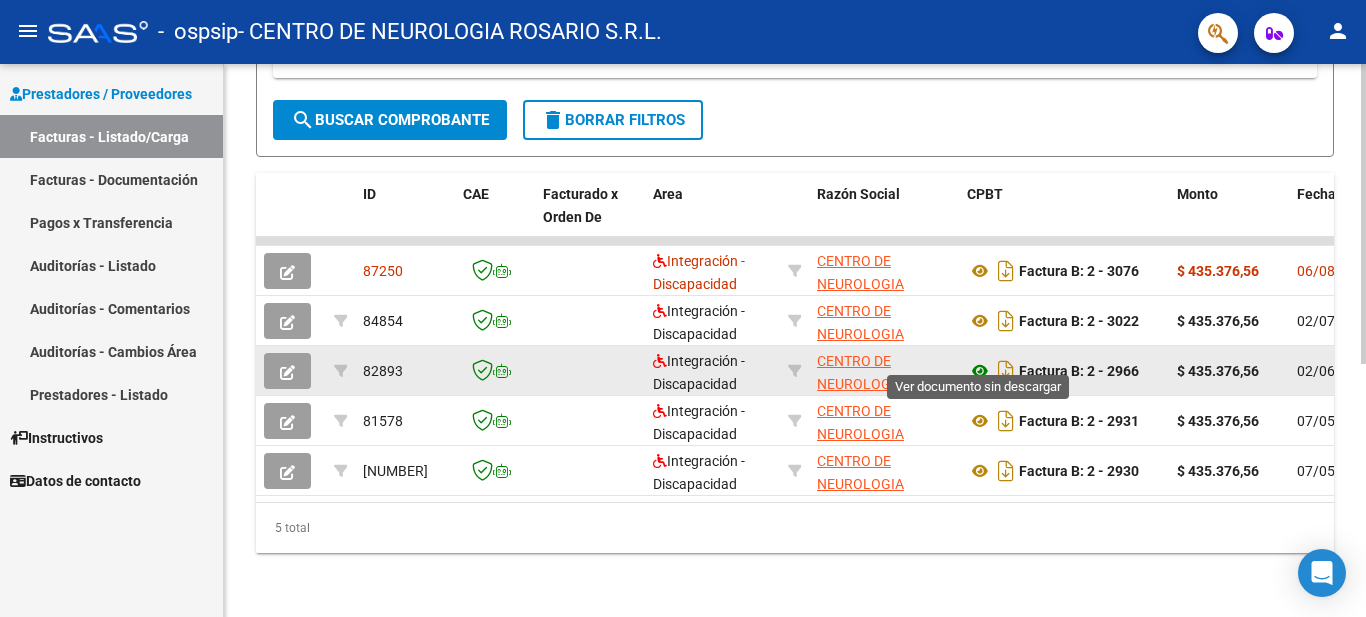 click 